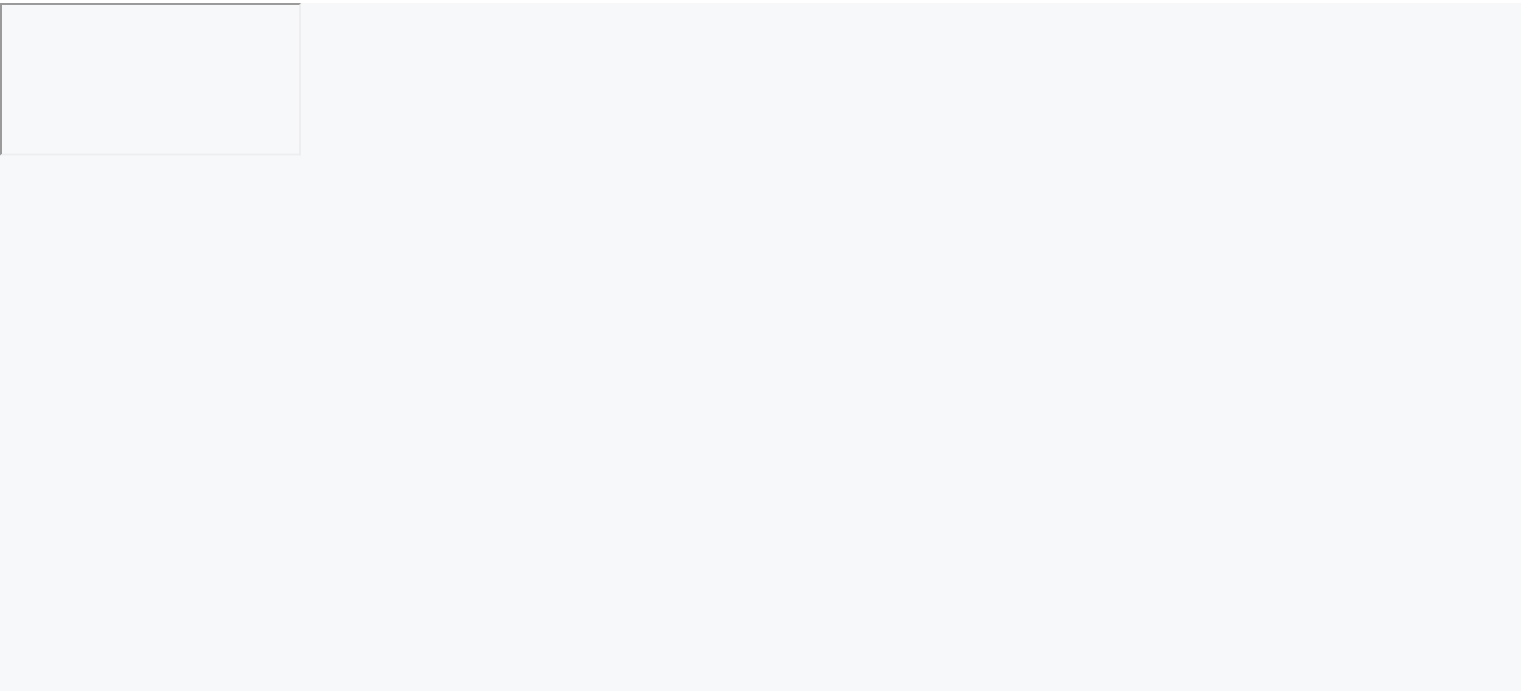 scroll, scrollTop: 0, scrollLeft: 0, axis: both 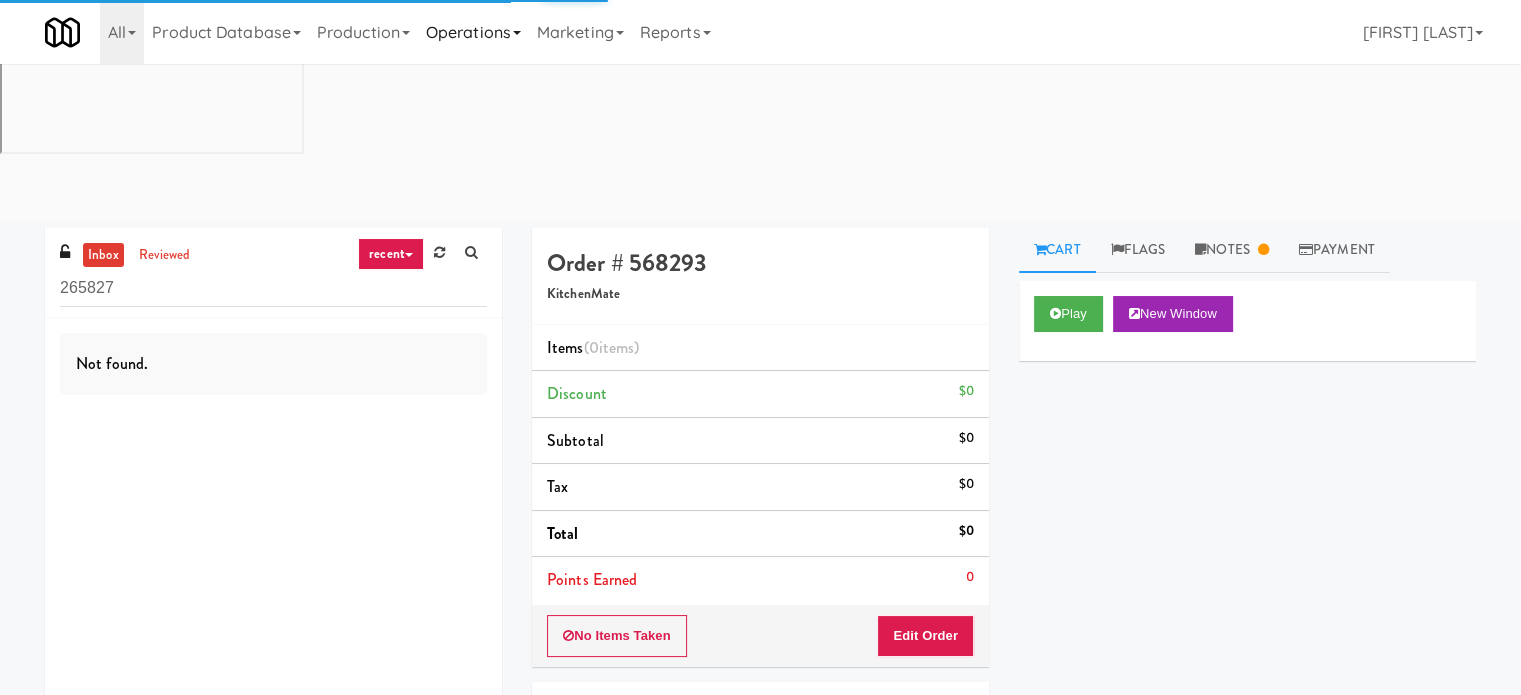 click on "Operations" at bounding box center (473, 32) 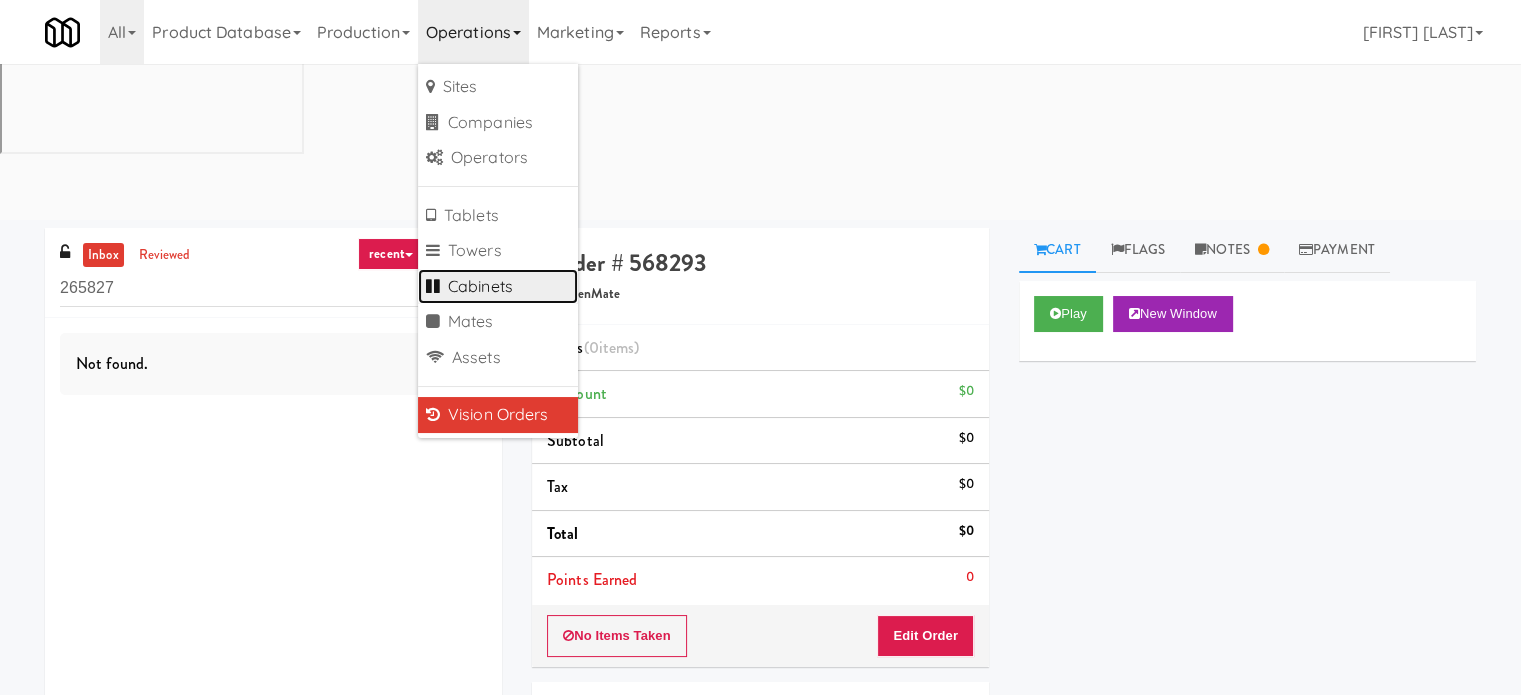 click on "Cabinets" at bounding box center [498, 287] 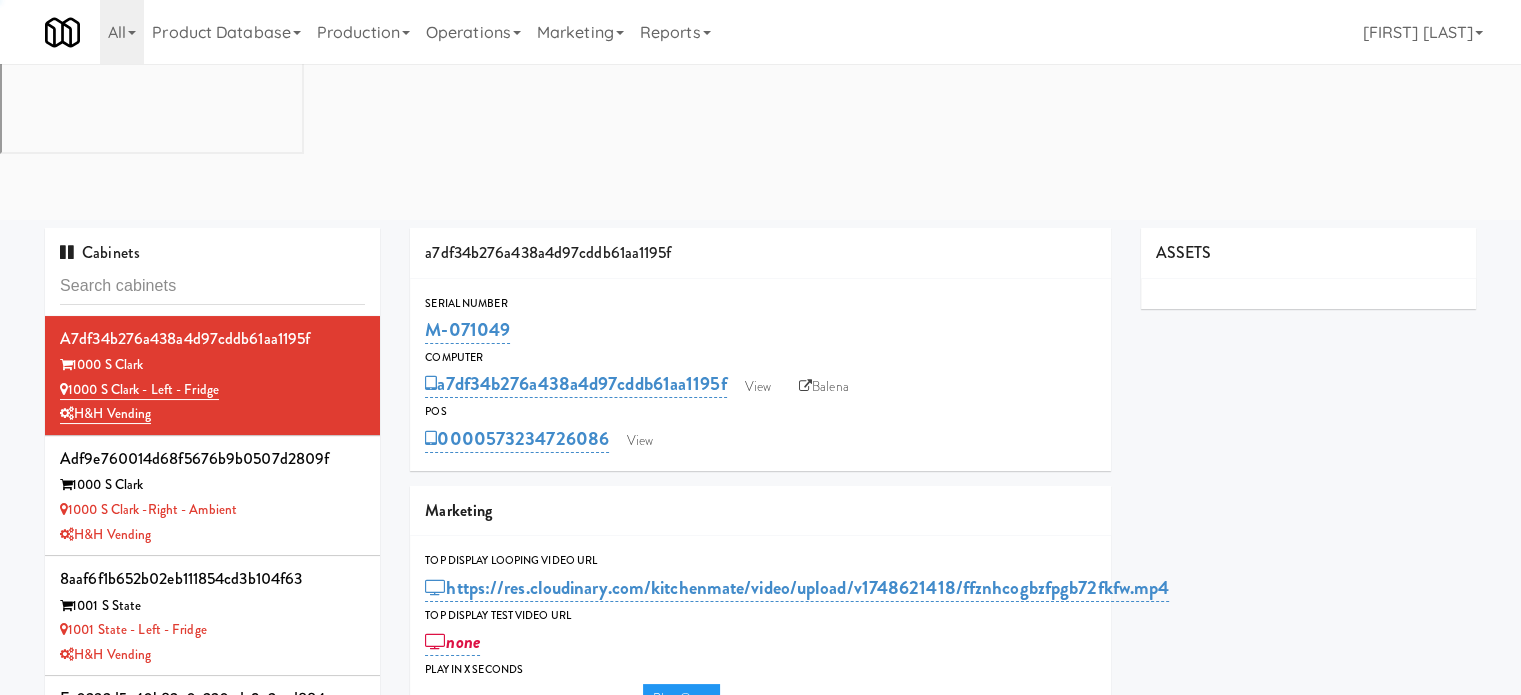 click at bounding box center (212, 286) 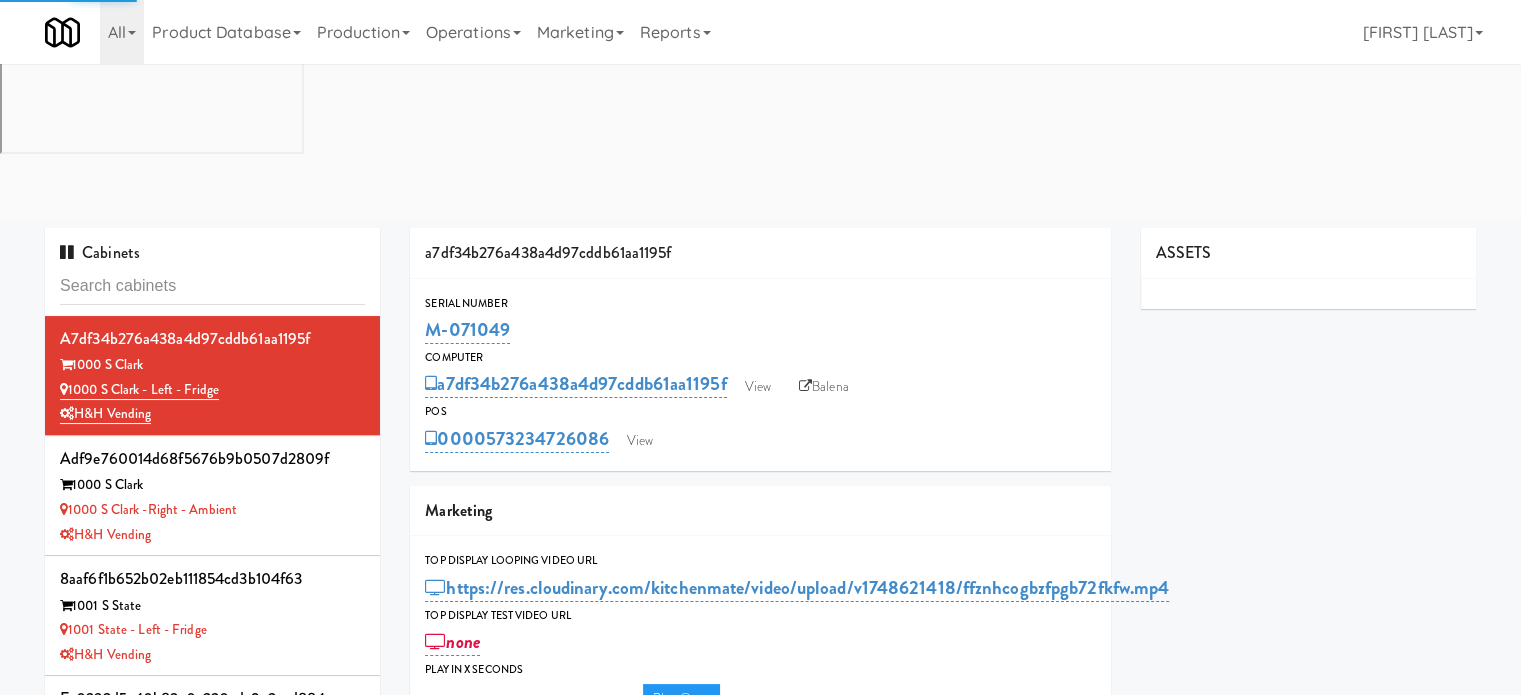 type on "3" 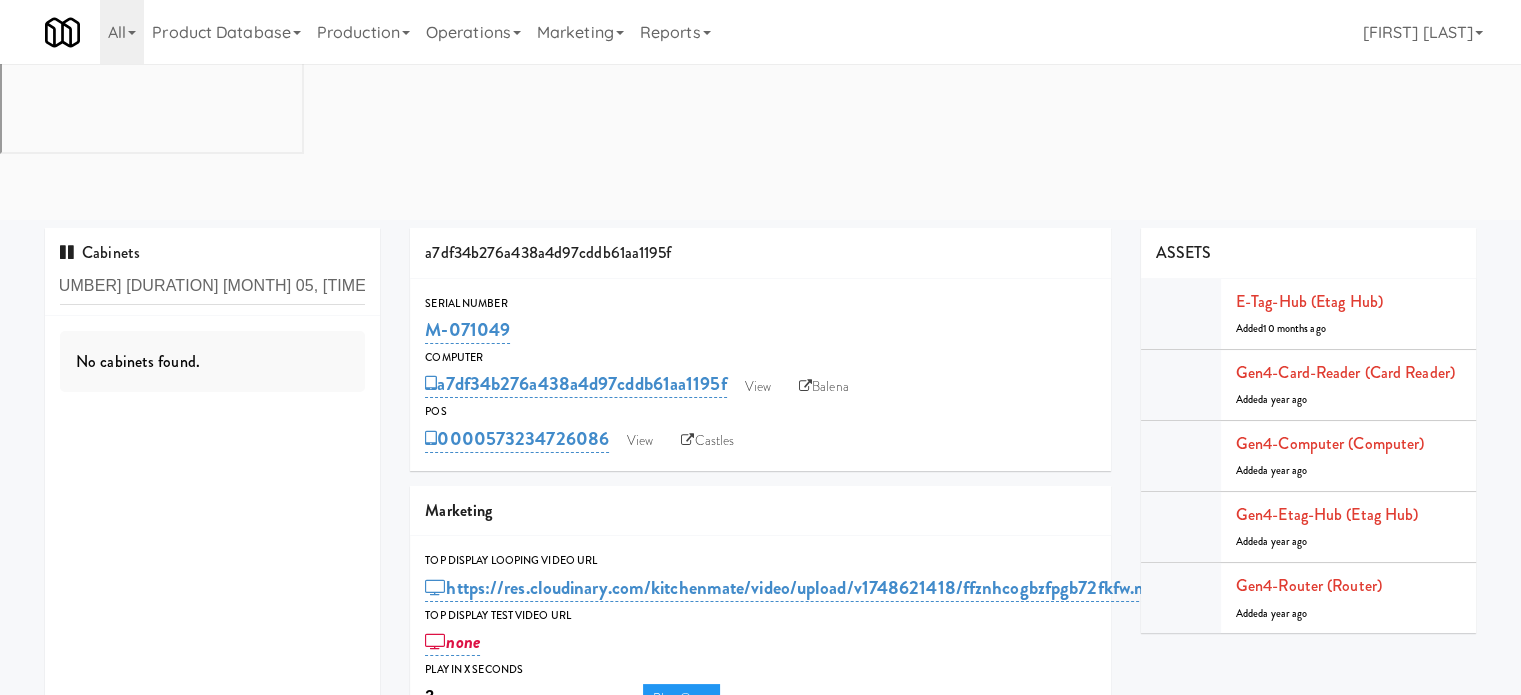scroll, scrollTop: 0, scrollLeft: 1289, axis: horizontal 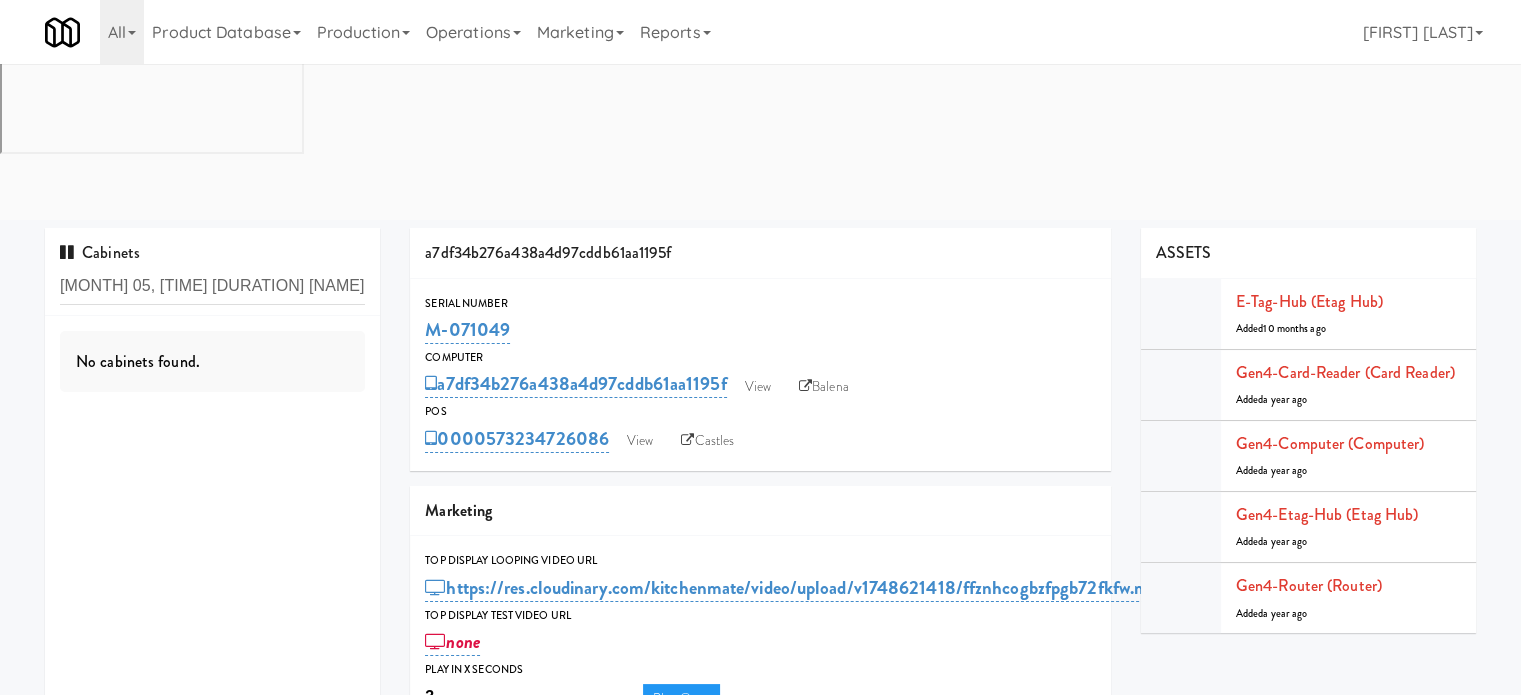 click on "[NUMBER] [DURATION] [MONTH] 05, [TIME] [DURATION] [NAME] [NUMBER] [DURATION] [MONTH] 05, [TIME] [DURATION] [NAME]" at bounding box center [212, 286] 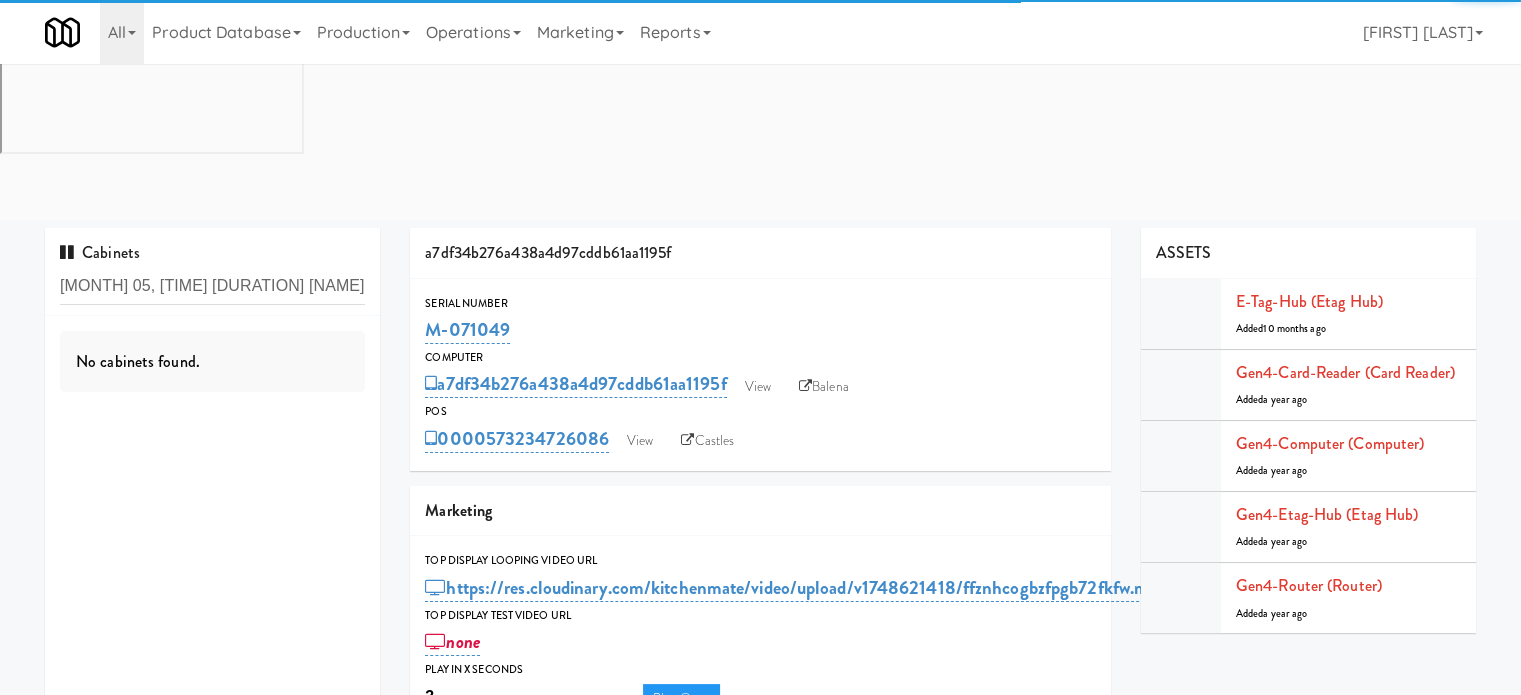click on "[NUMBER] [DURATION] [MONTH] 05, [TIME] [DURATION] [NAME] [NUMBER] [DURATION] [MONTH] 05, [TIME] [DURATION] [NAME]" at bounding box center (212, 286) 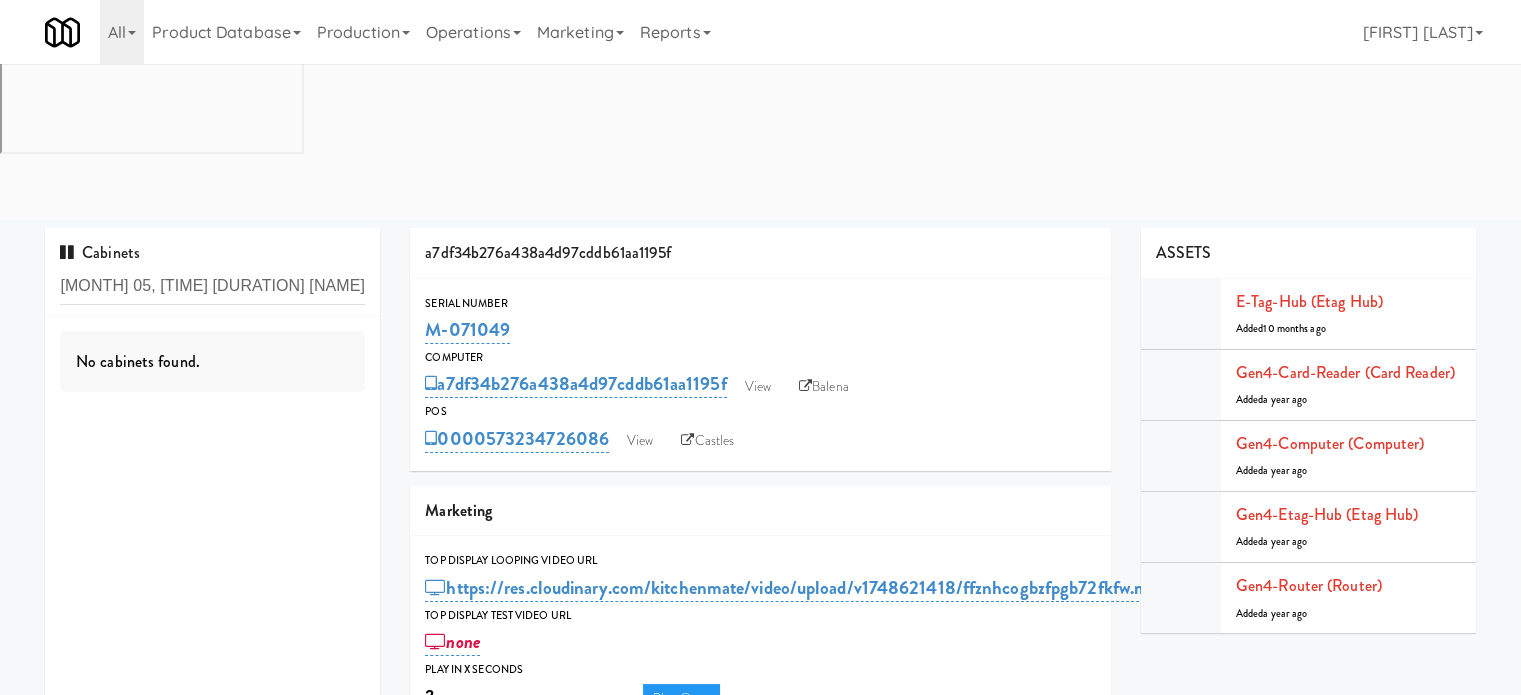 scroll, scrollTop: 0, scrollLeft: 507, axis: horizontal 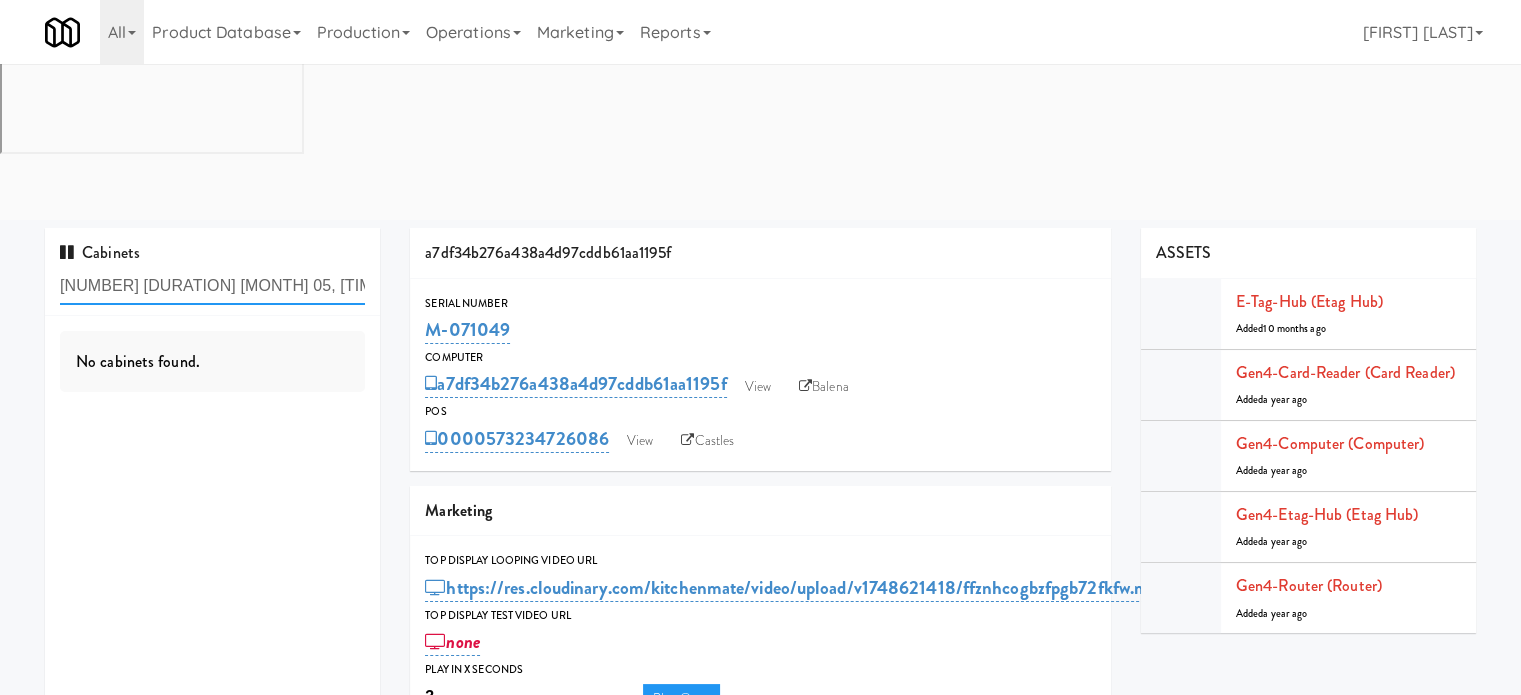 click on "[NUMBER] [DURATION] [MONTH] 05, [TIME] [DURATION] [NAME]" at bounding box center (212, 286) 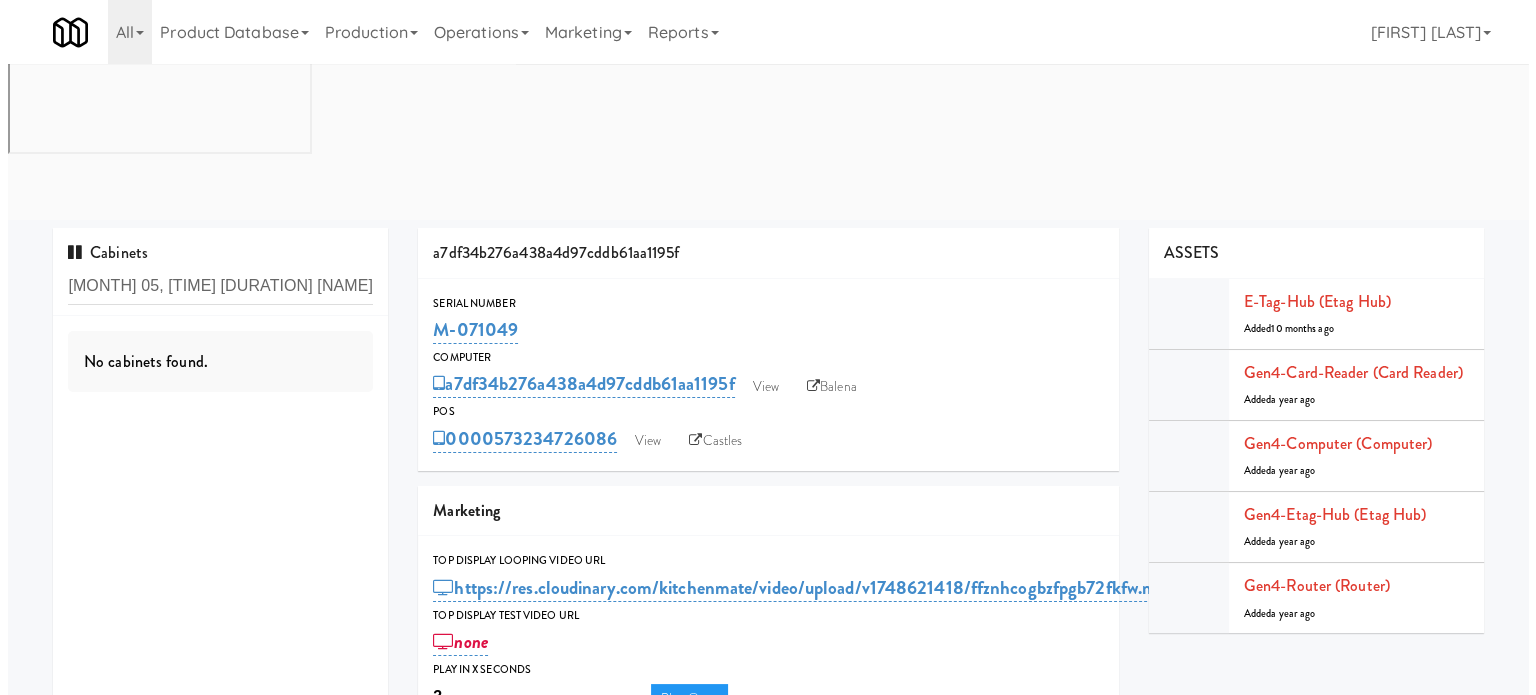 scroll, scrollTop: 0, scrollLeft: 0, axis: both 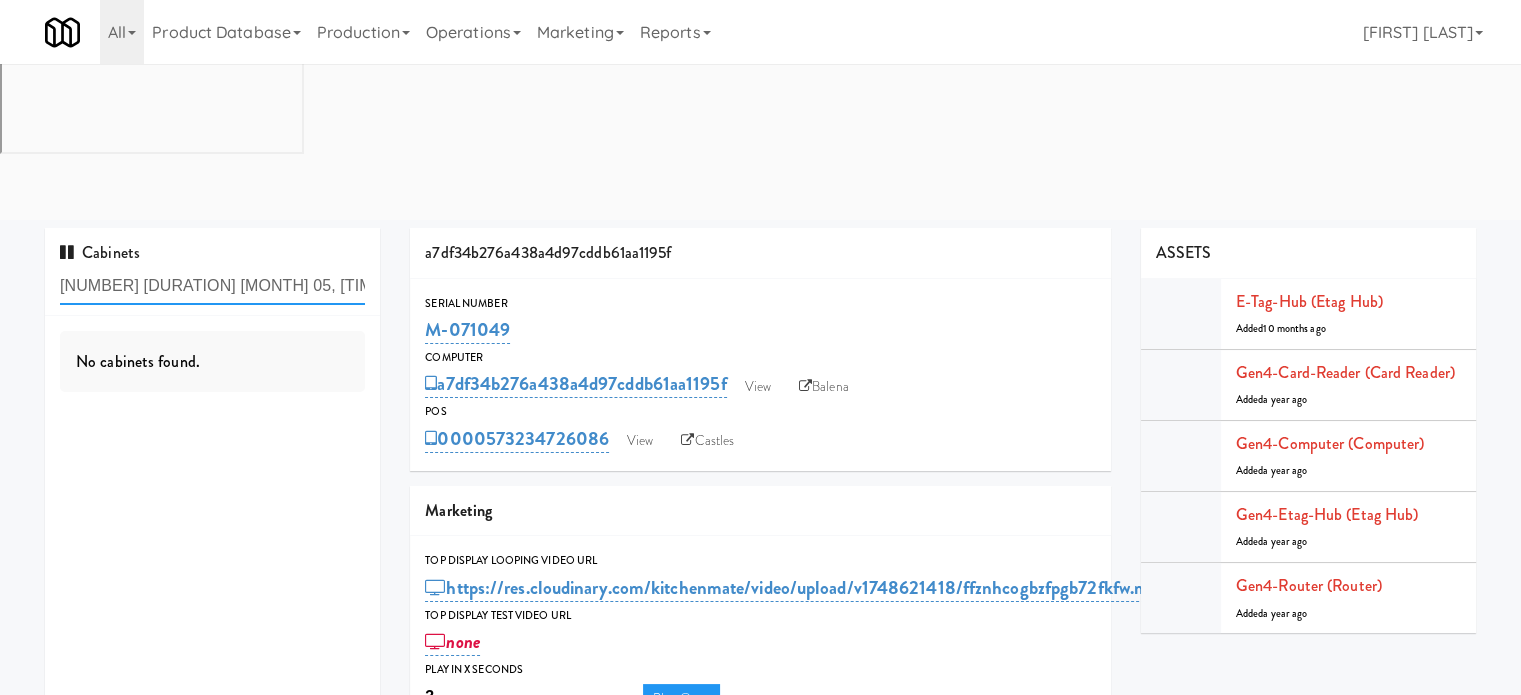 click on "[NUMBER] [DURATION] [MONTH] 05, [TIME] [DURATION] [NAME]" at bounding box center [212, 286] 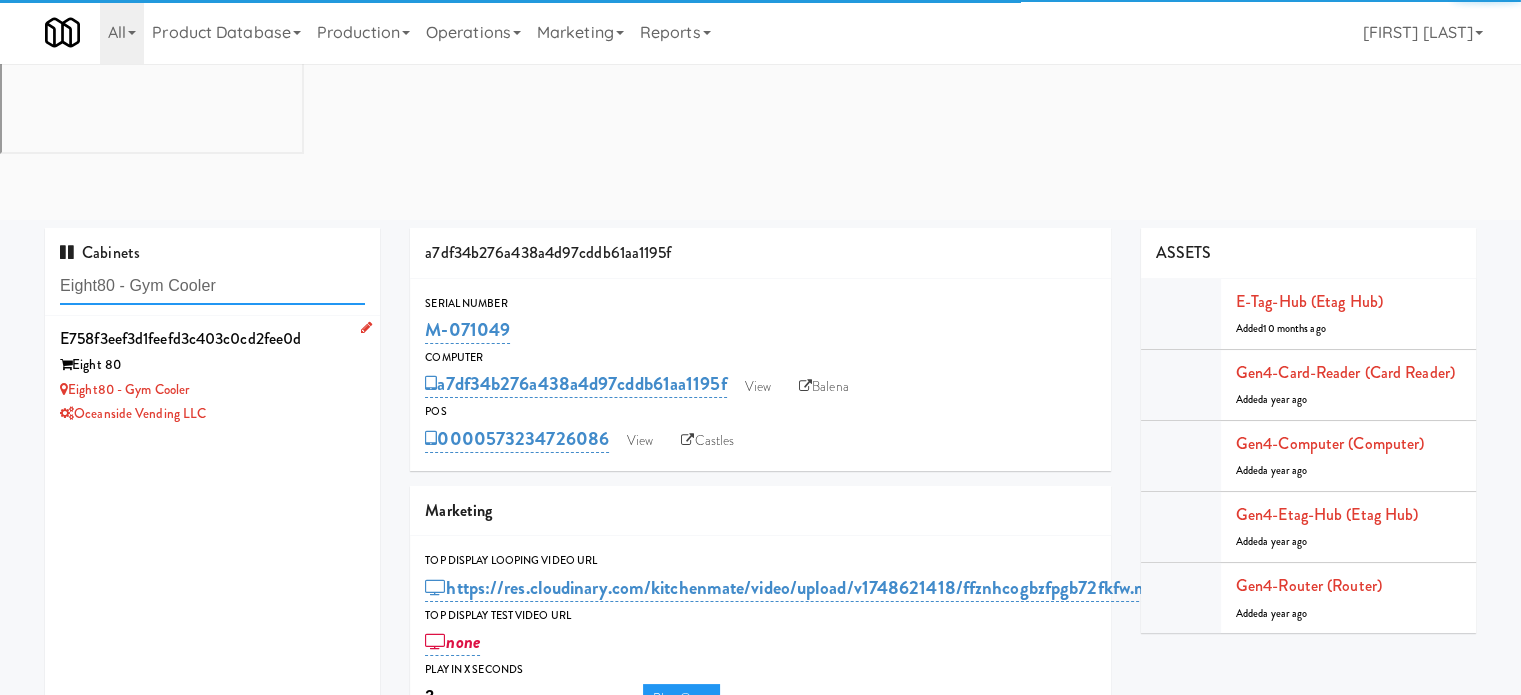 type on "Eight80 - Gym Cooler" 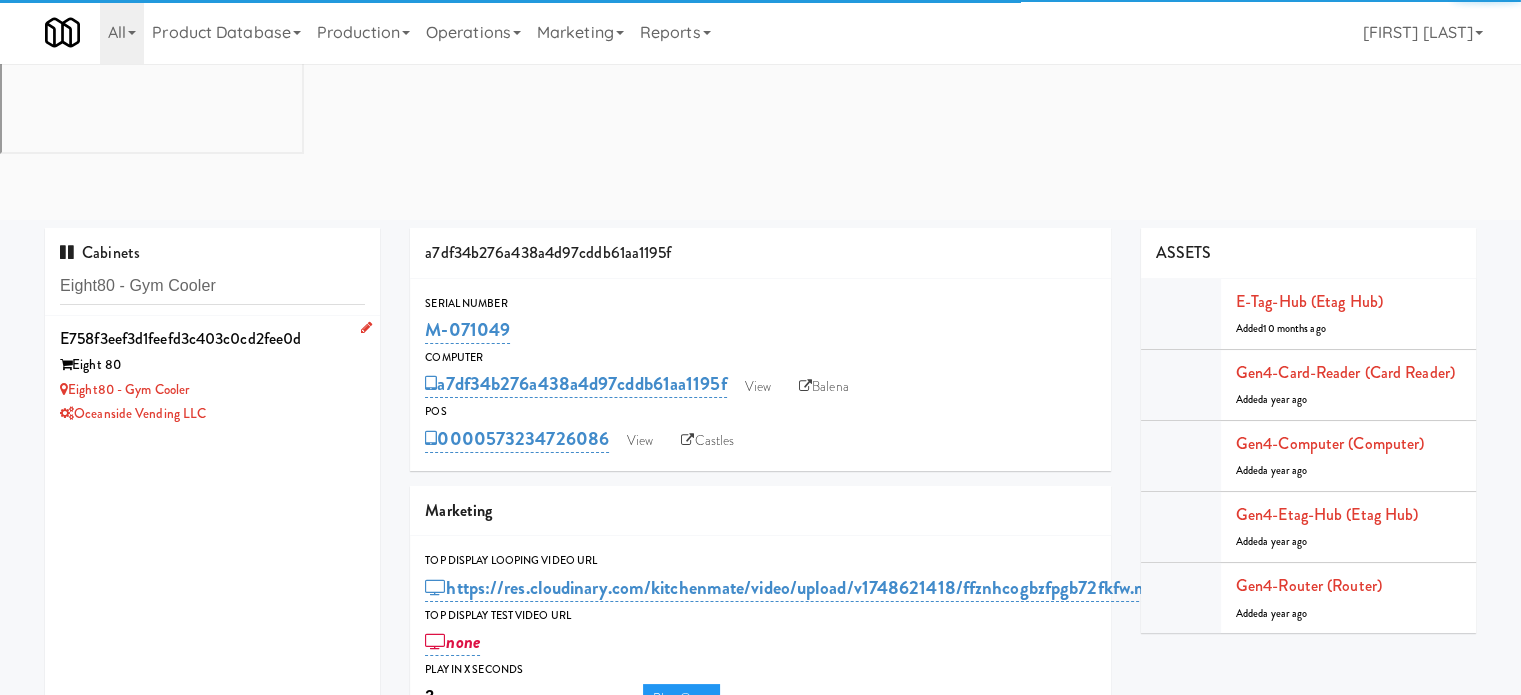 click on "[HASH] [NAME] [NAME] - [TYPE] [COMPANY_NAME]" at bounding box center [212, 375] 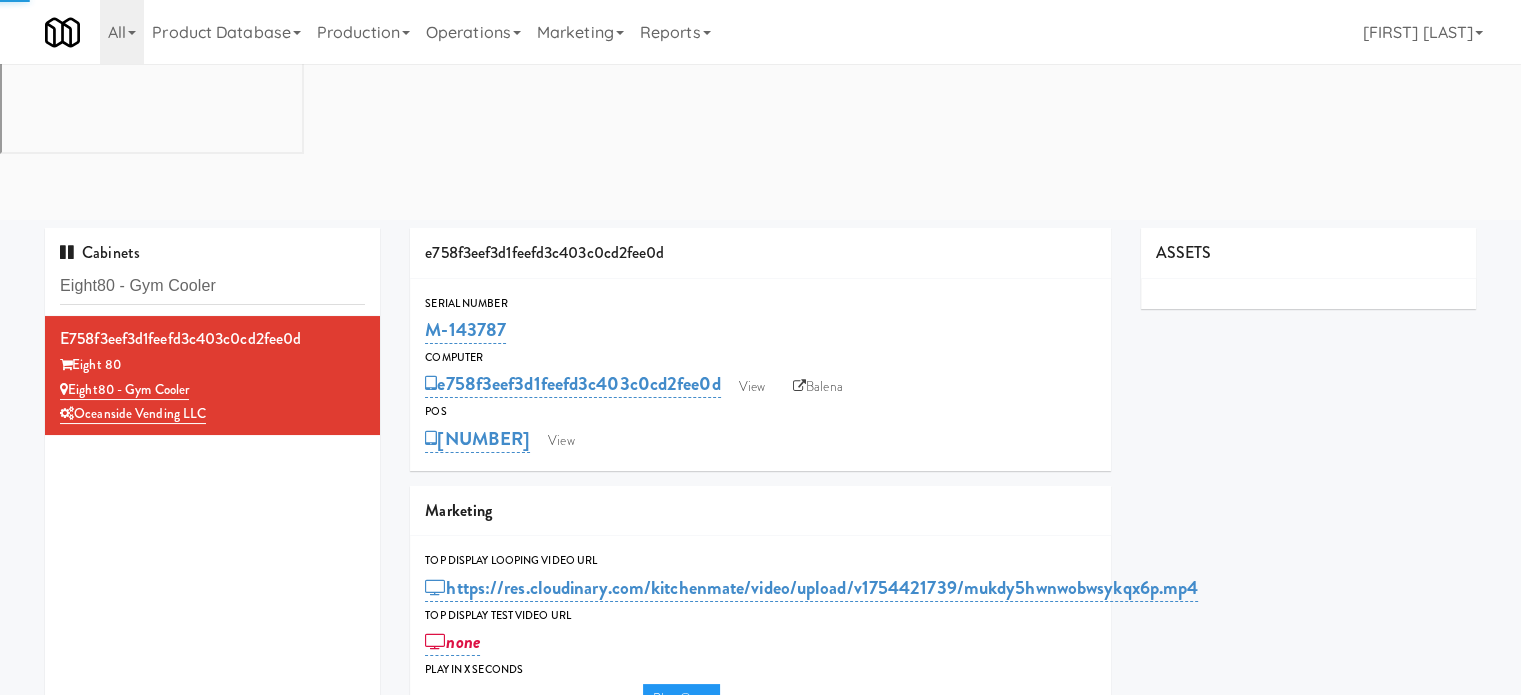 type on "3" 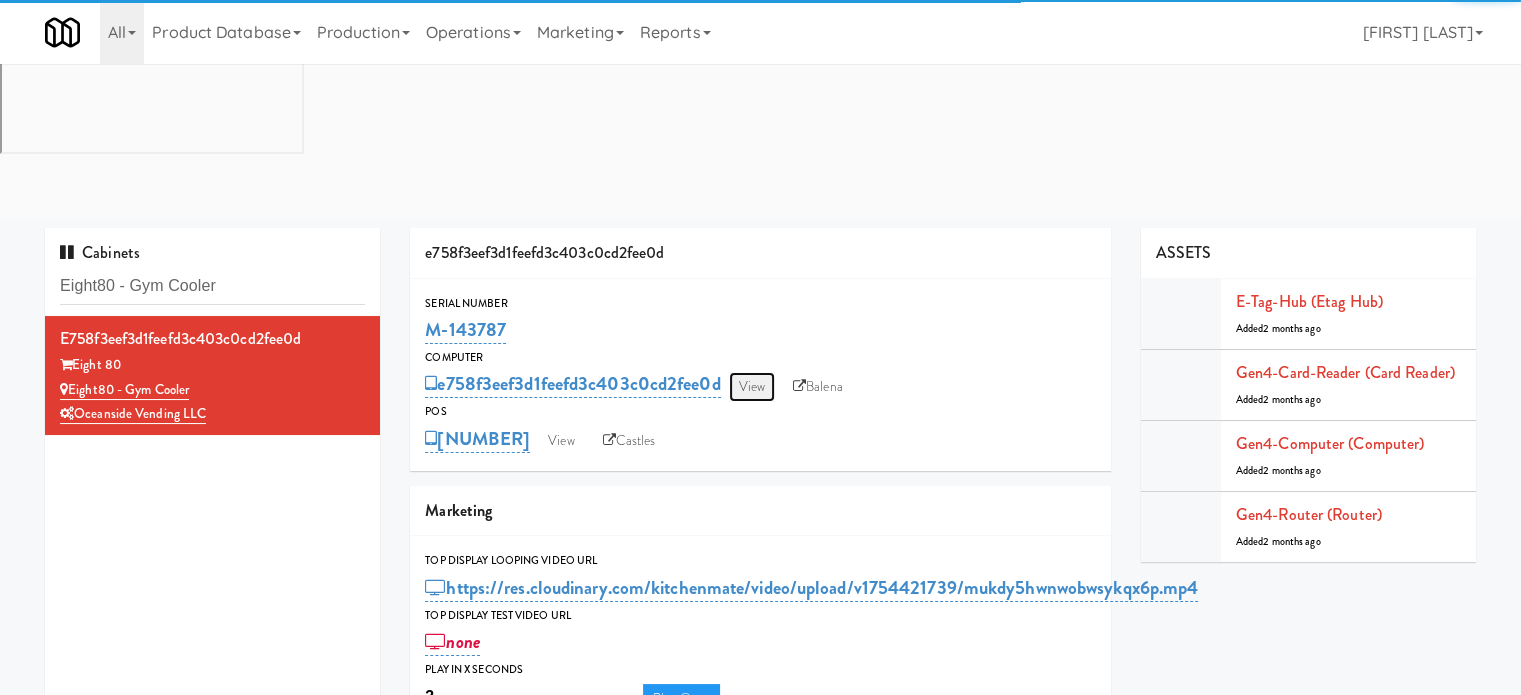 click on "View" at bounding box center [752, 387] 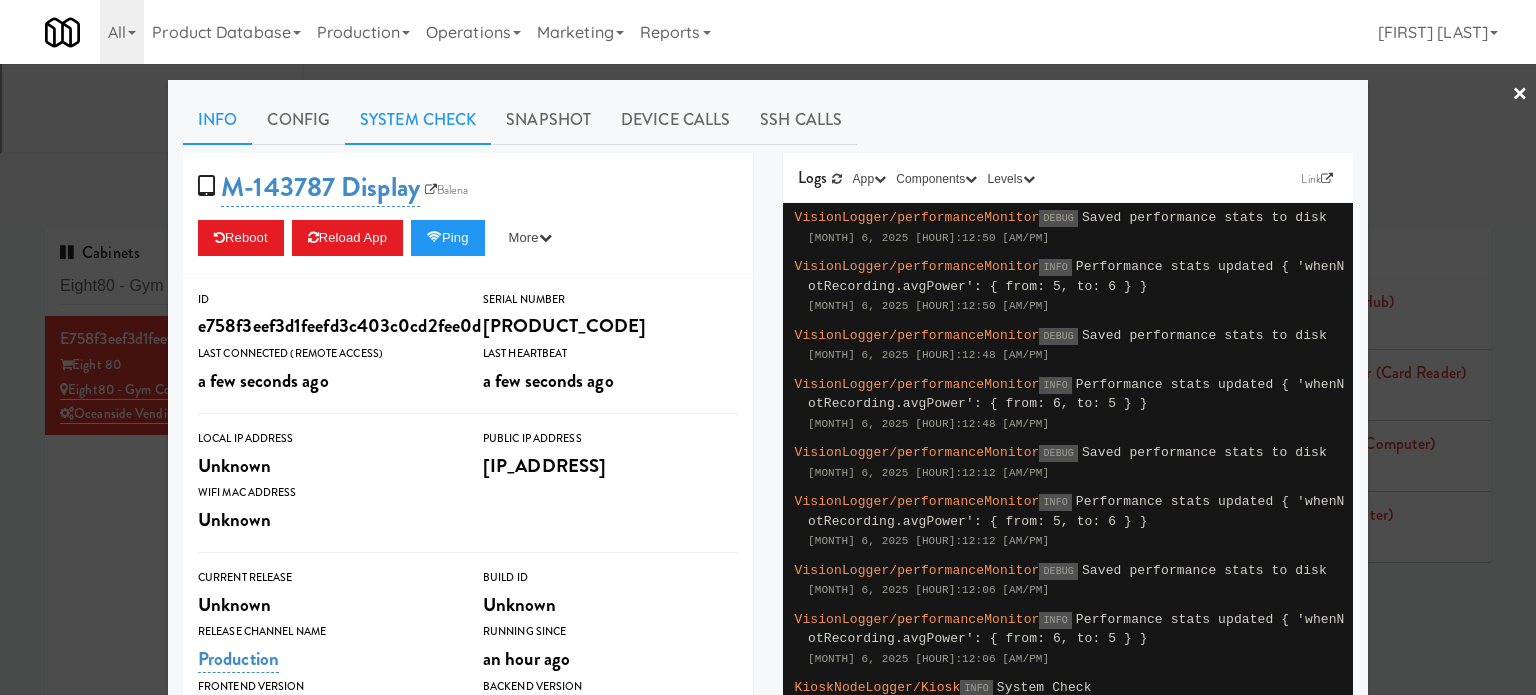click on "System Check" at bounding box center (418, 120) 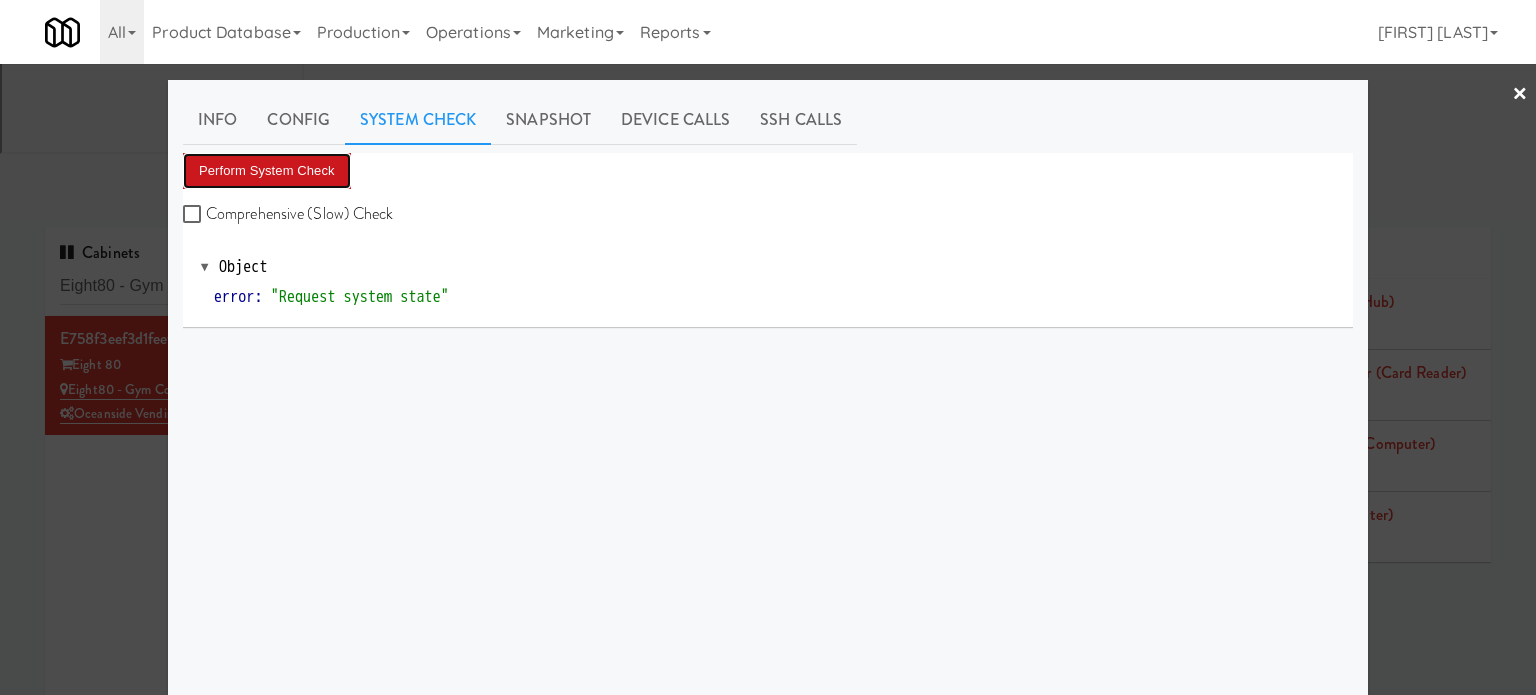 click on "Perform System Check" at bounding box center [267, 171] 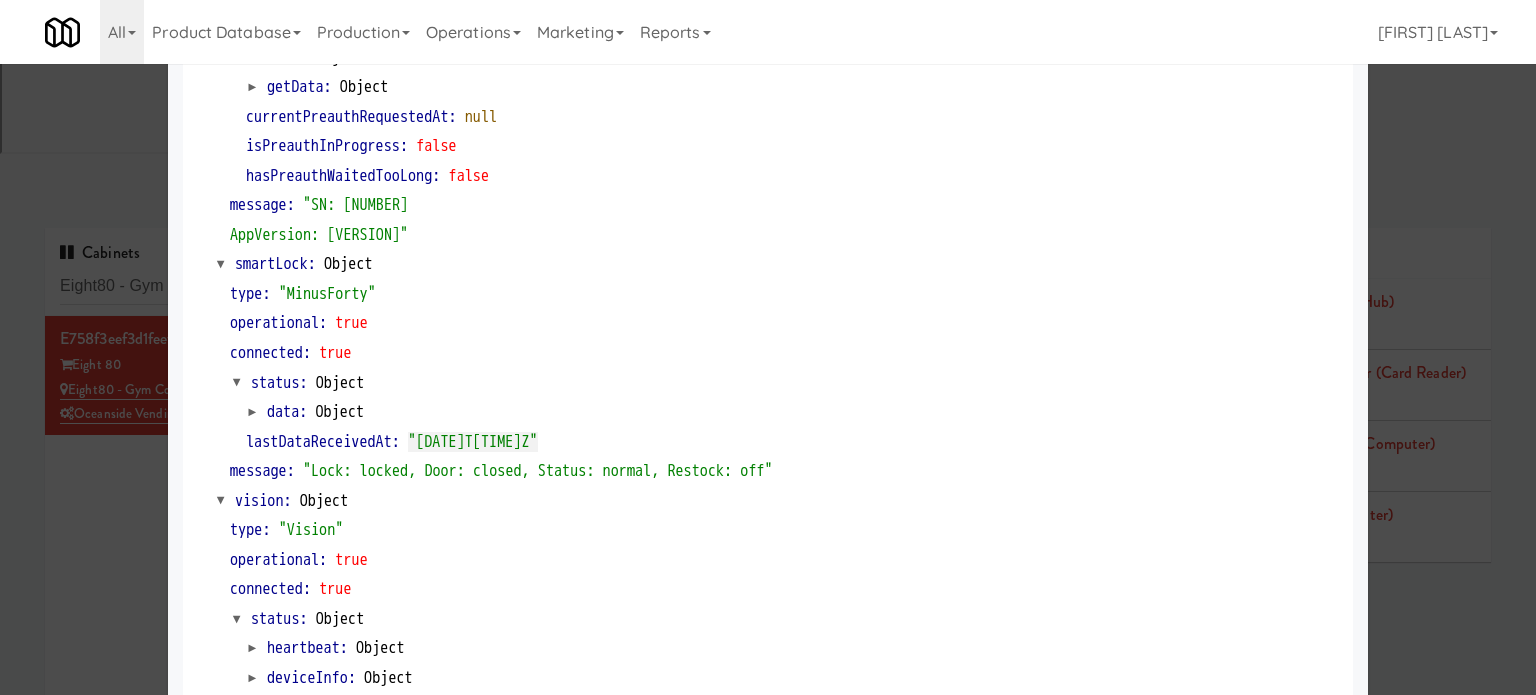 scroll, scrollTop: 0, scrollLeft: 0, axis: both 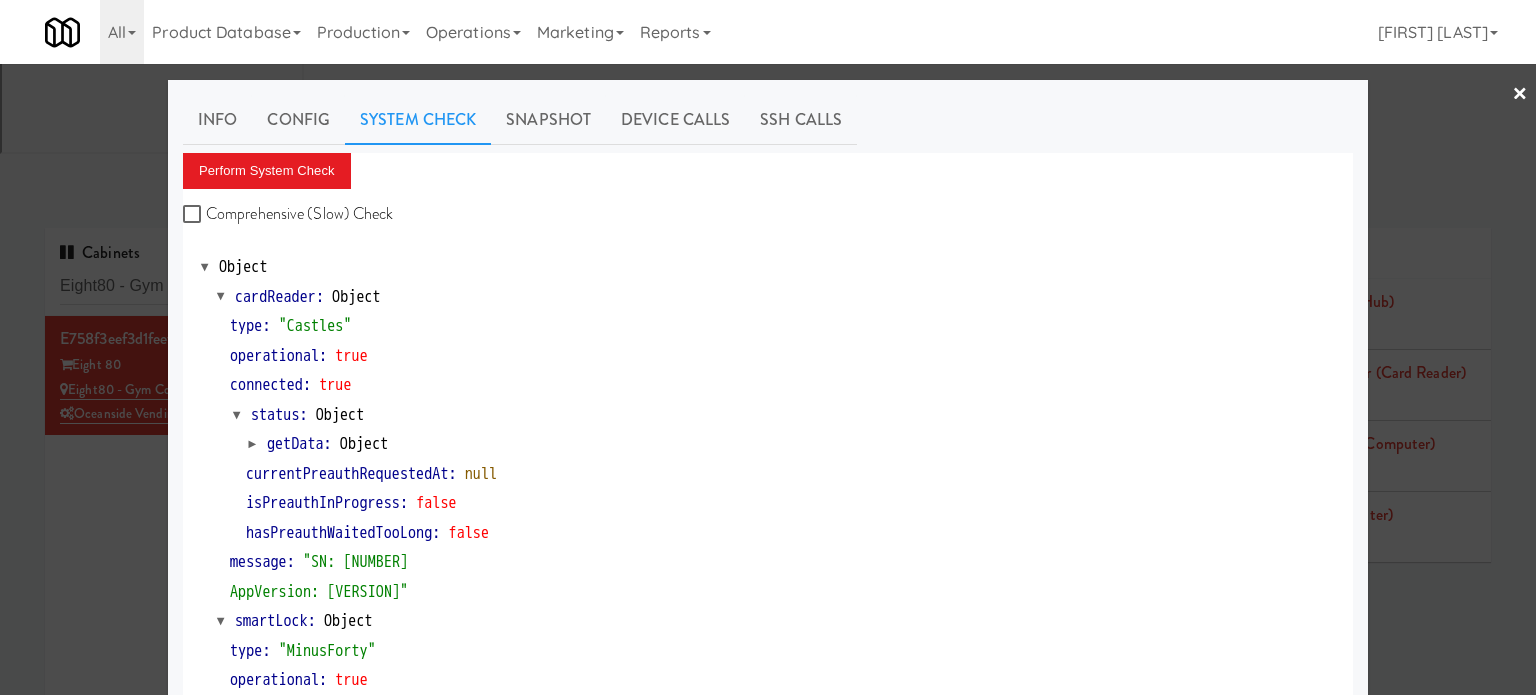click at bounding box center [768, 347] 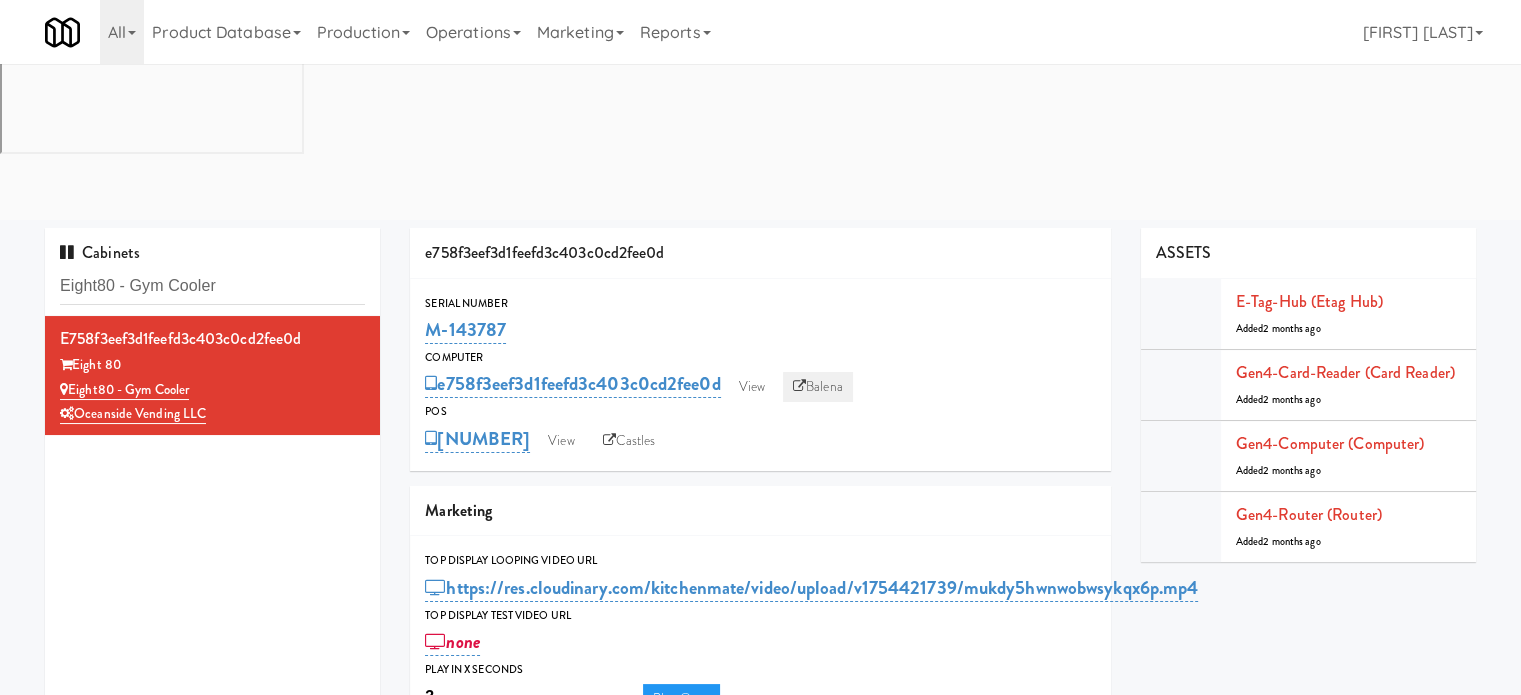 click on "Balena" at bounding box center (818, 387) 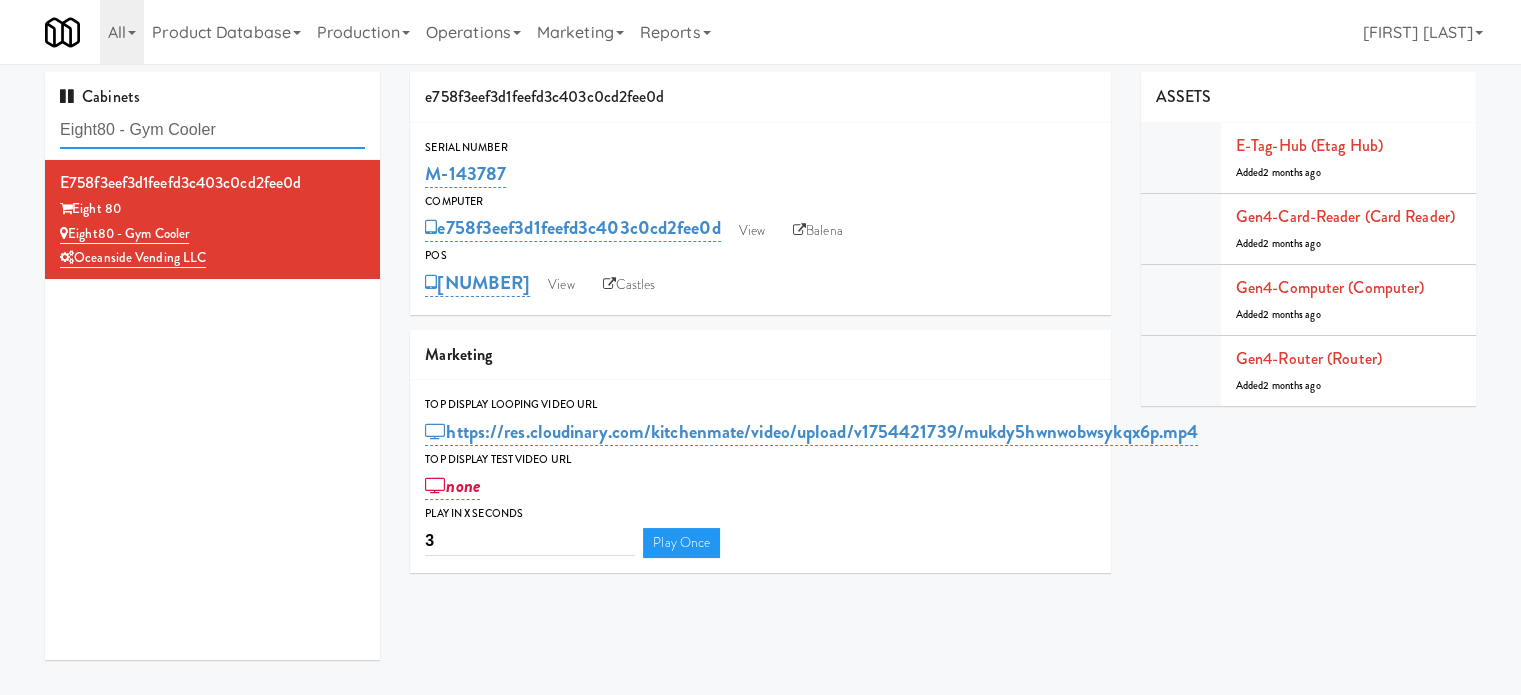 click on "Eight80 - Gym Cooler" at bounding box center [212, 130] 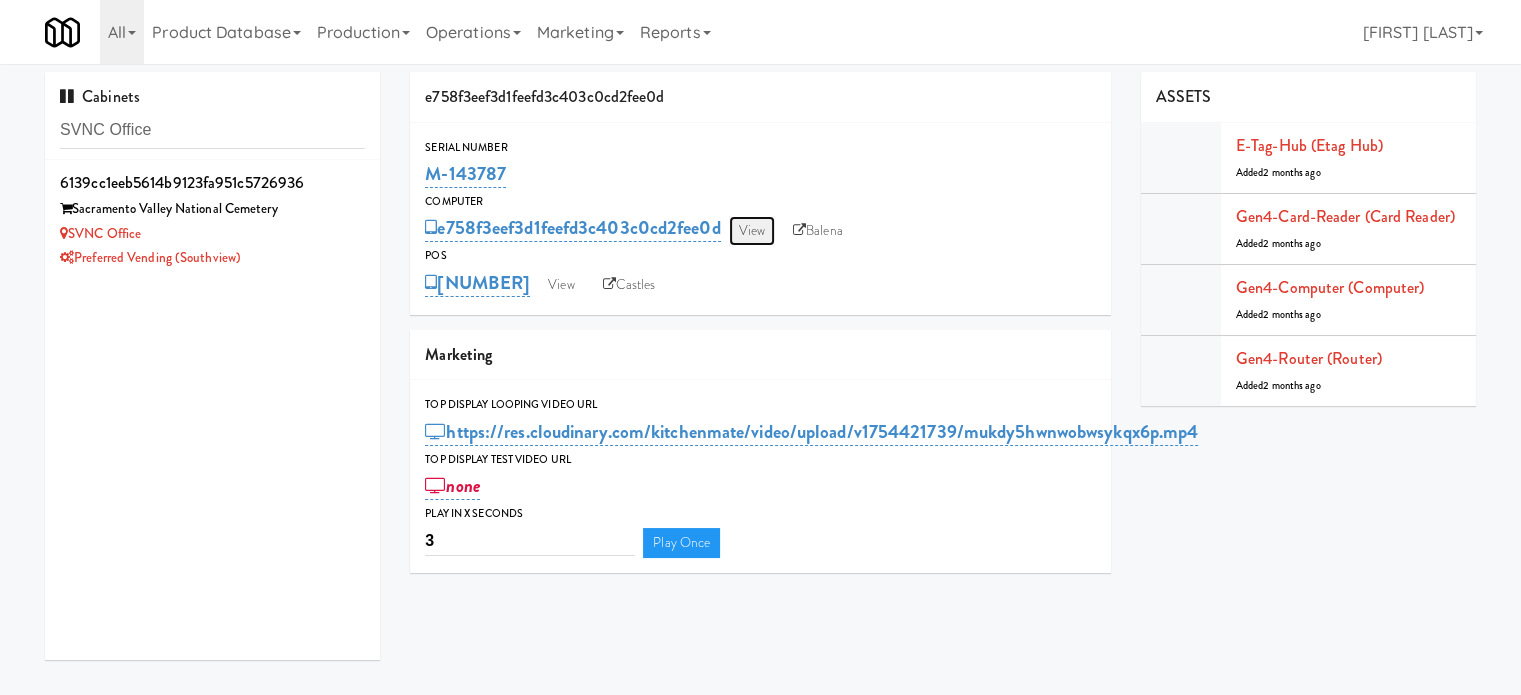 click on "View" at bounding box center (752, 231) 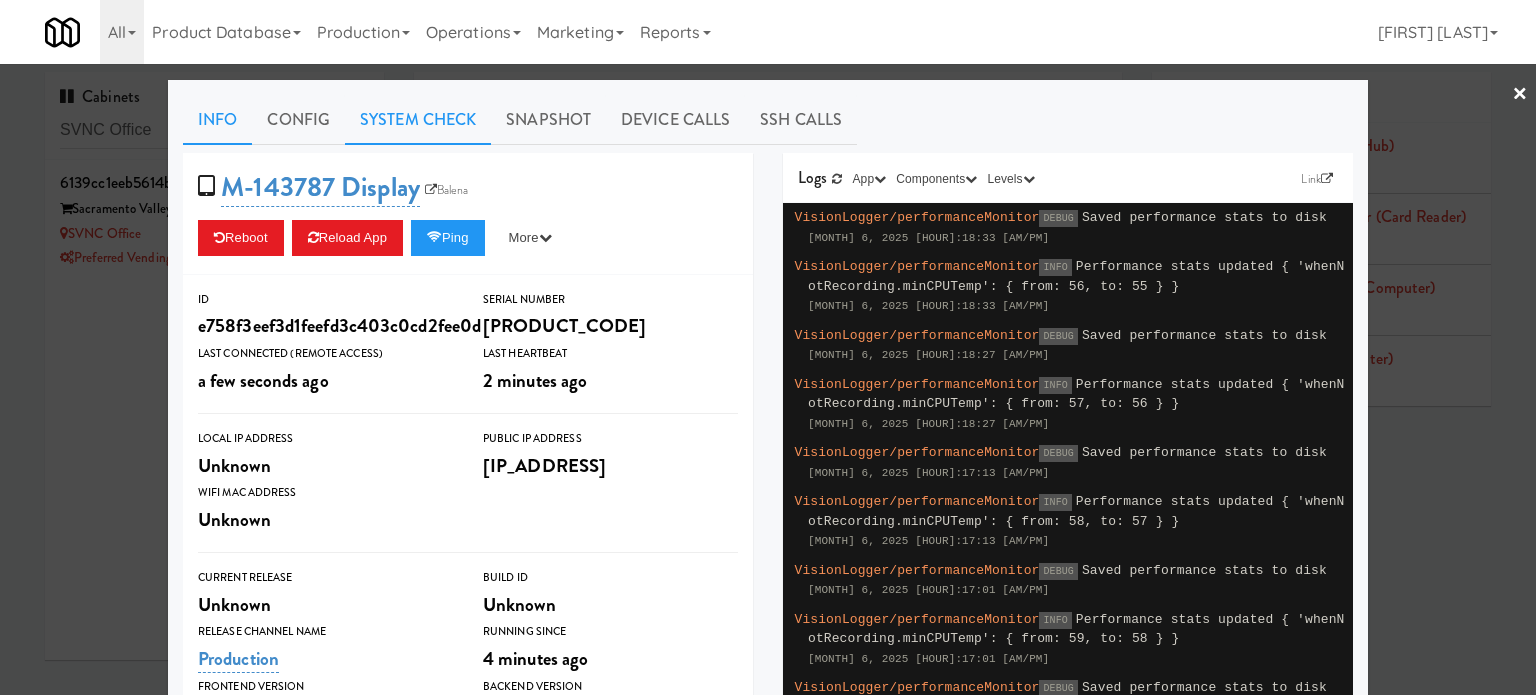 click on "System Check" at bounding box center [418, 120] 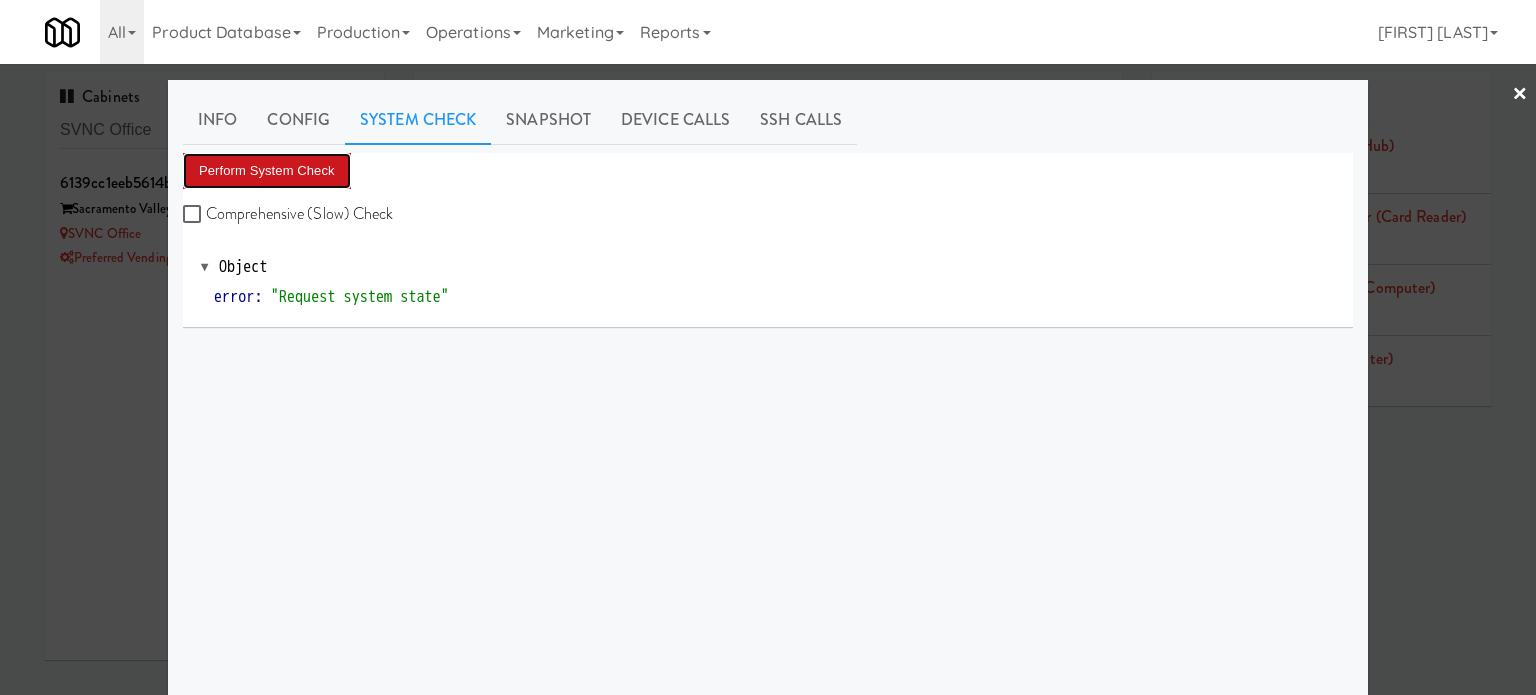 click on "Perform System Check" at bounding box center [267, 171] 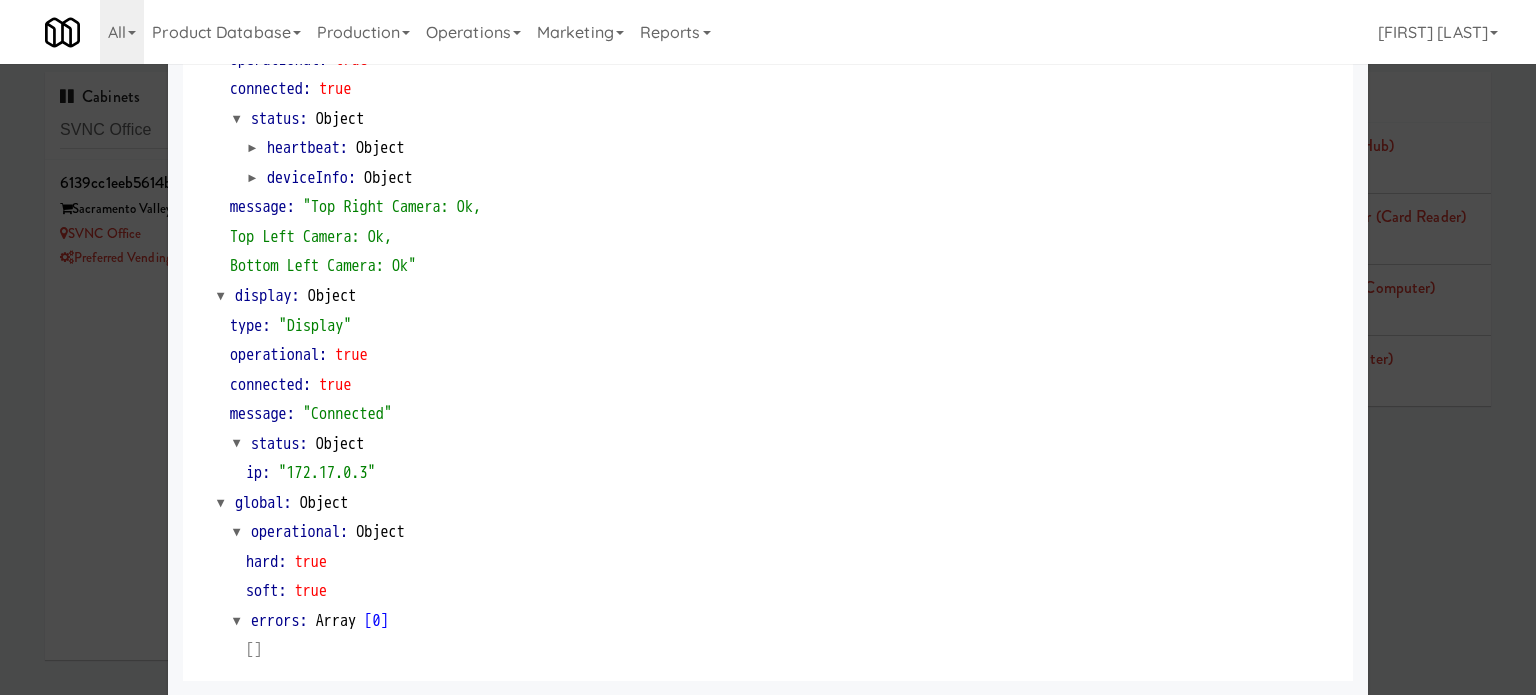scroll, scrollTop: 0, scrollLeft: 0, axis: both 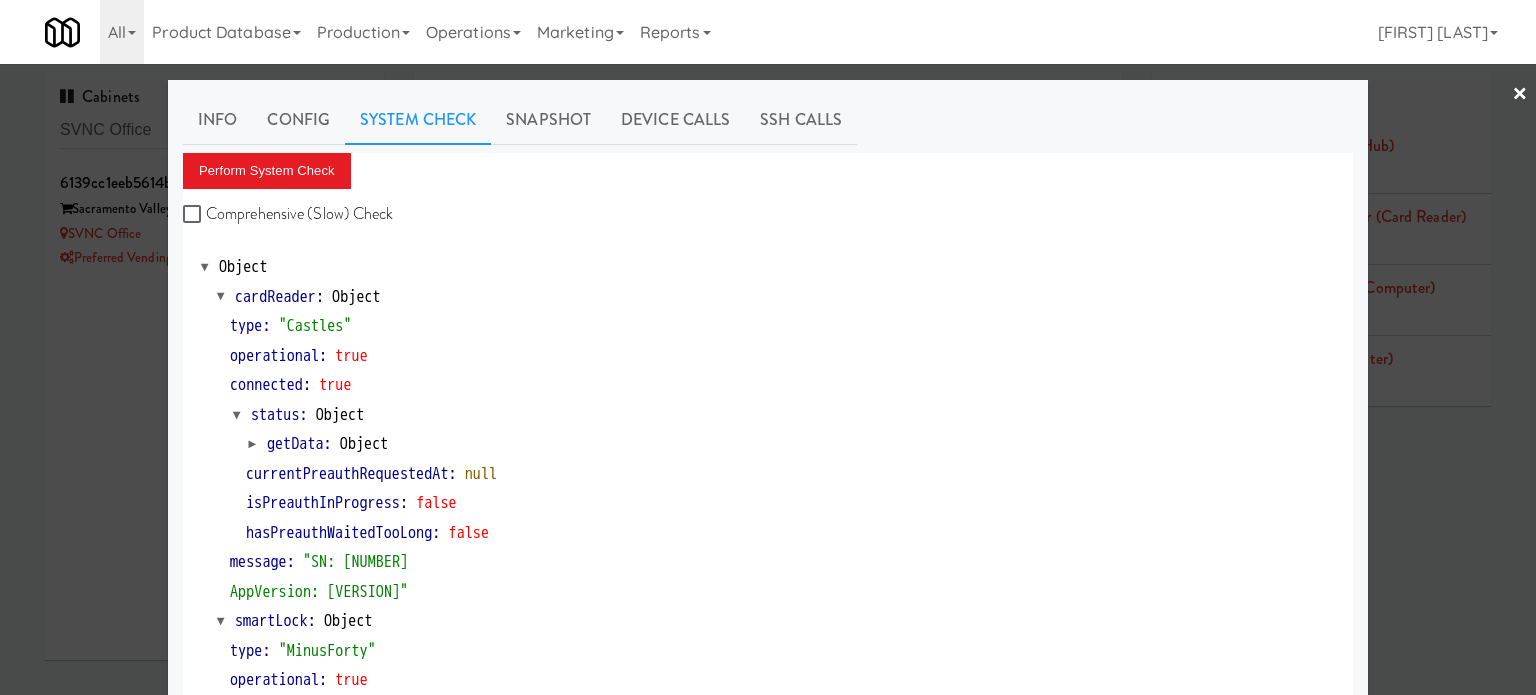 click at bounding box center [768, 347] 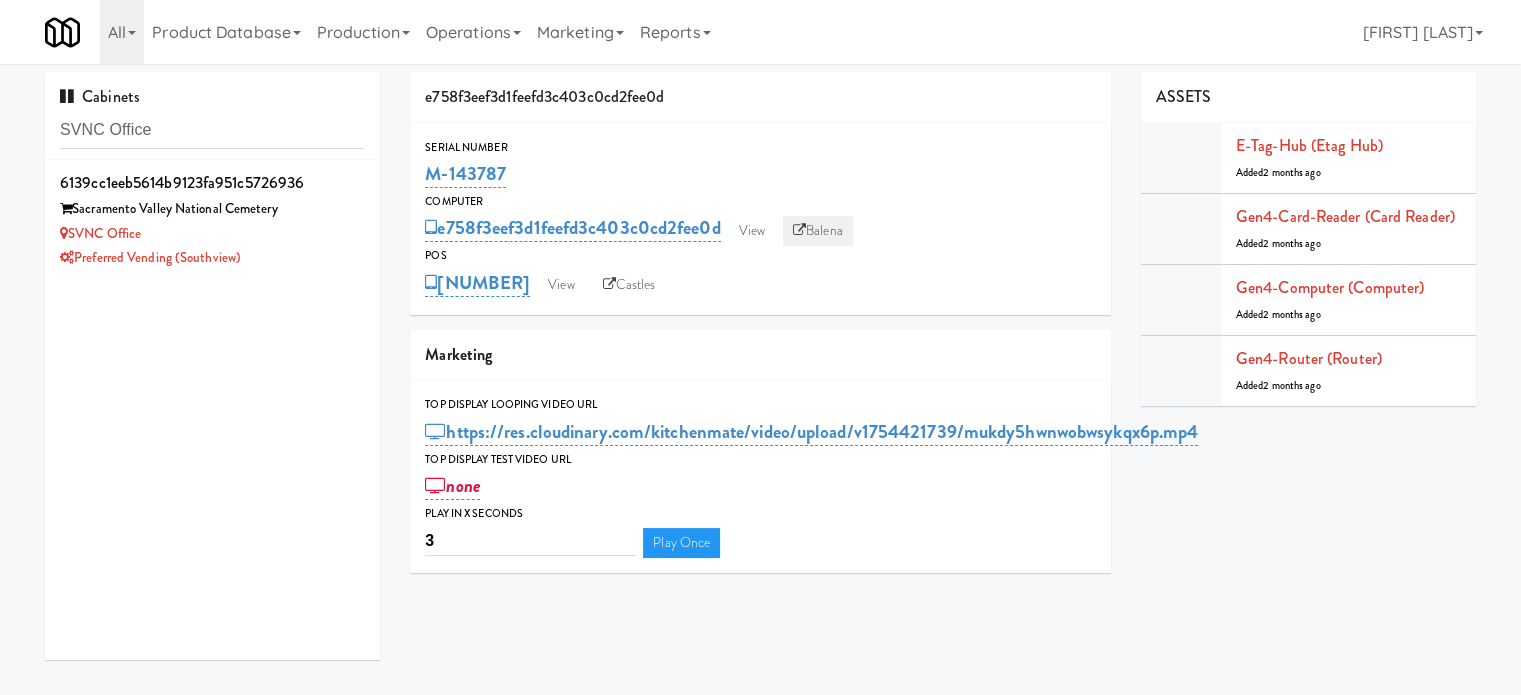 click on "Balena" at bounding box center (818, 231) 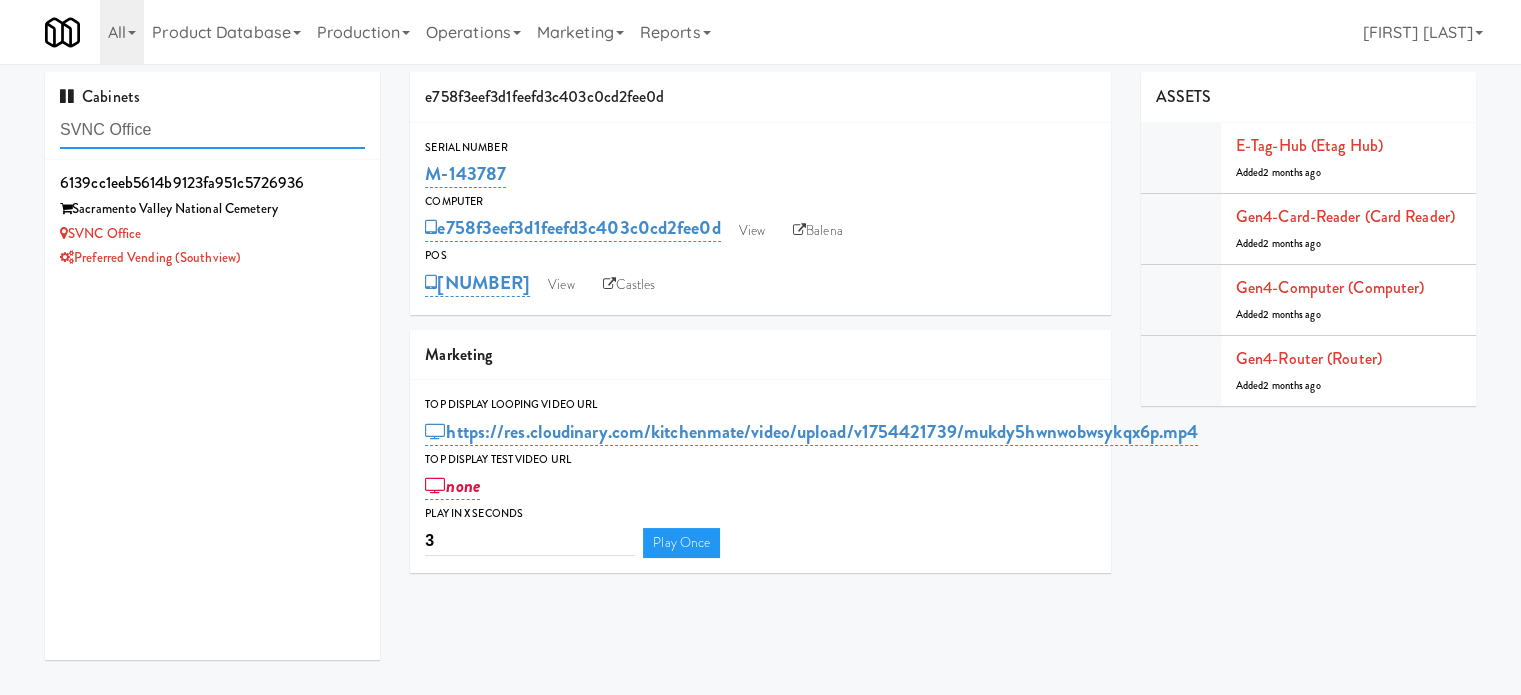 click on "SVNC Office" at bounding box center [212, 130] 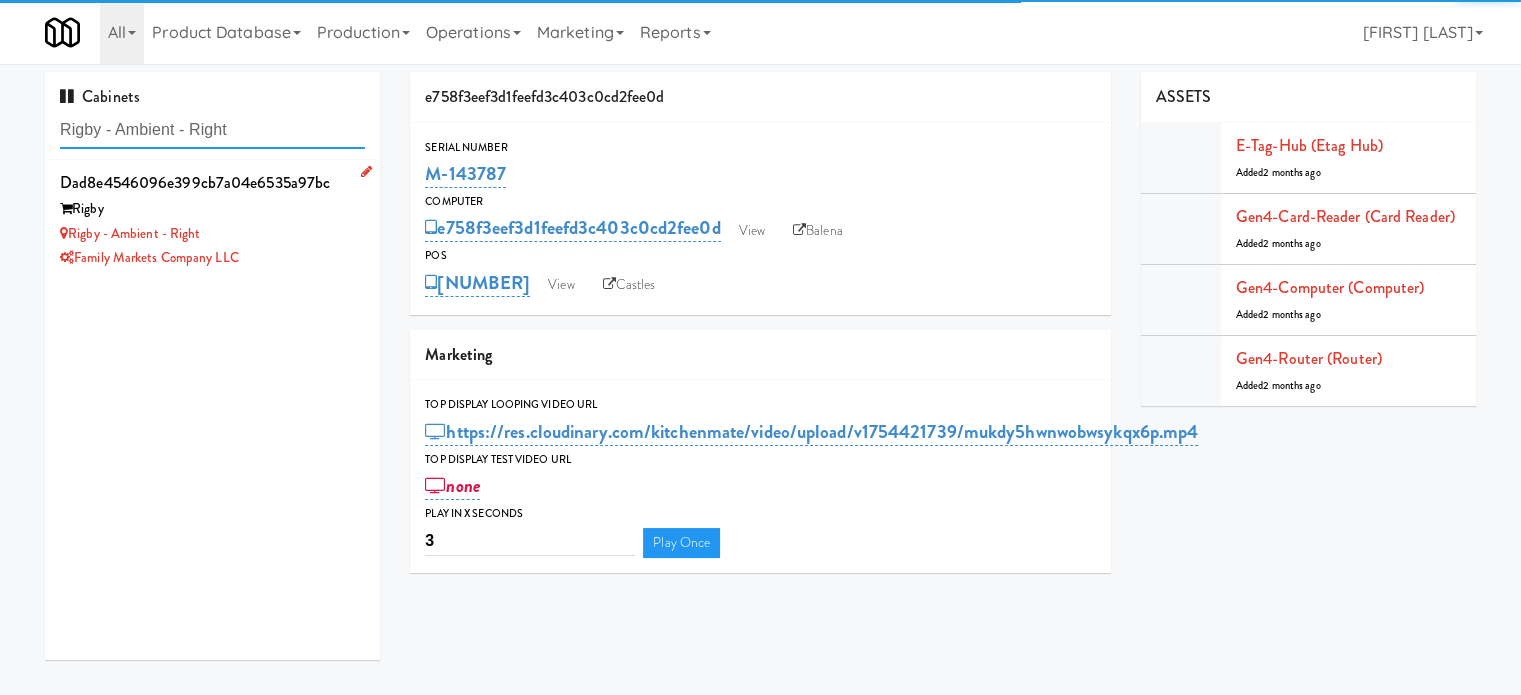 type on "Rigby - Ambient - Right" 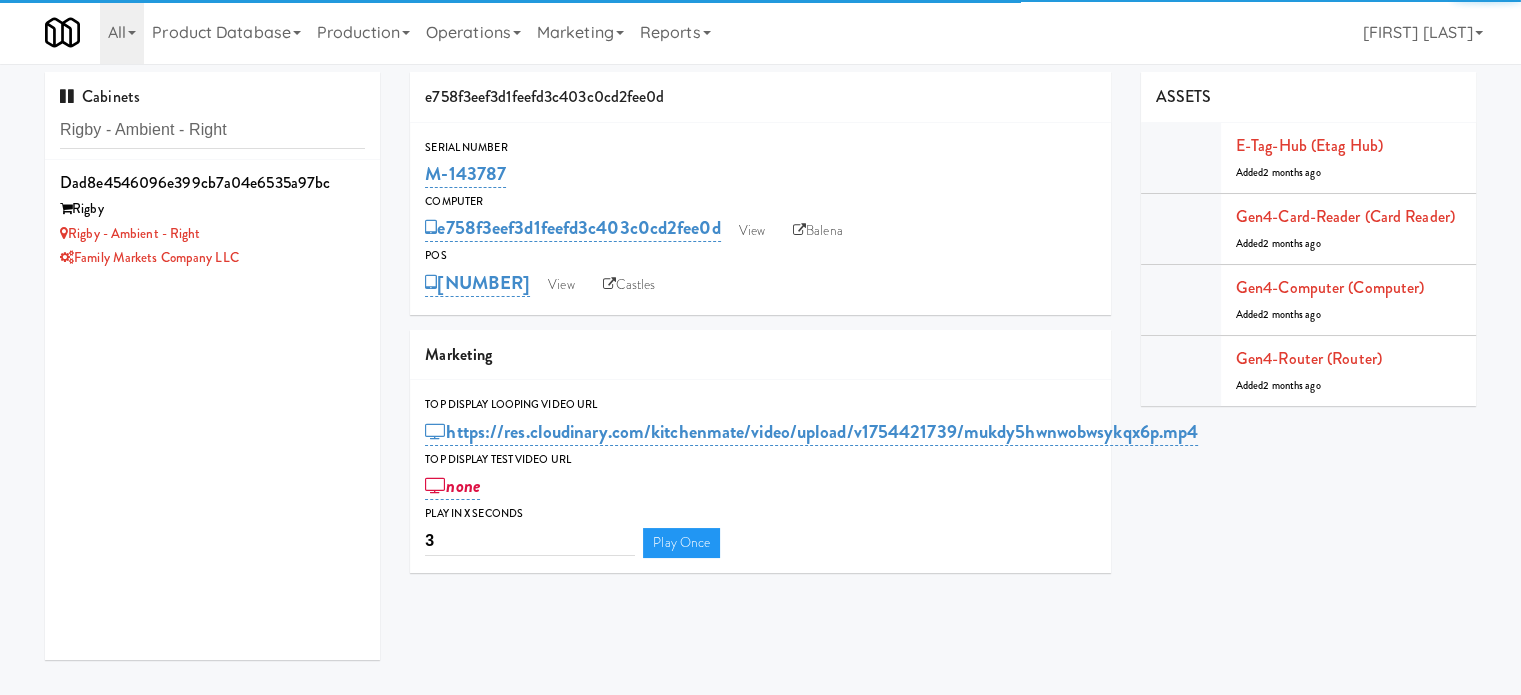 drag, startPoint x: 300, startPoint y: 236, endPoint x: 526, endPoint y: 191, distance: 230.43654 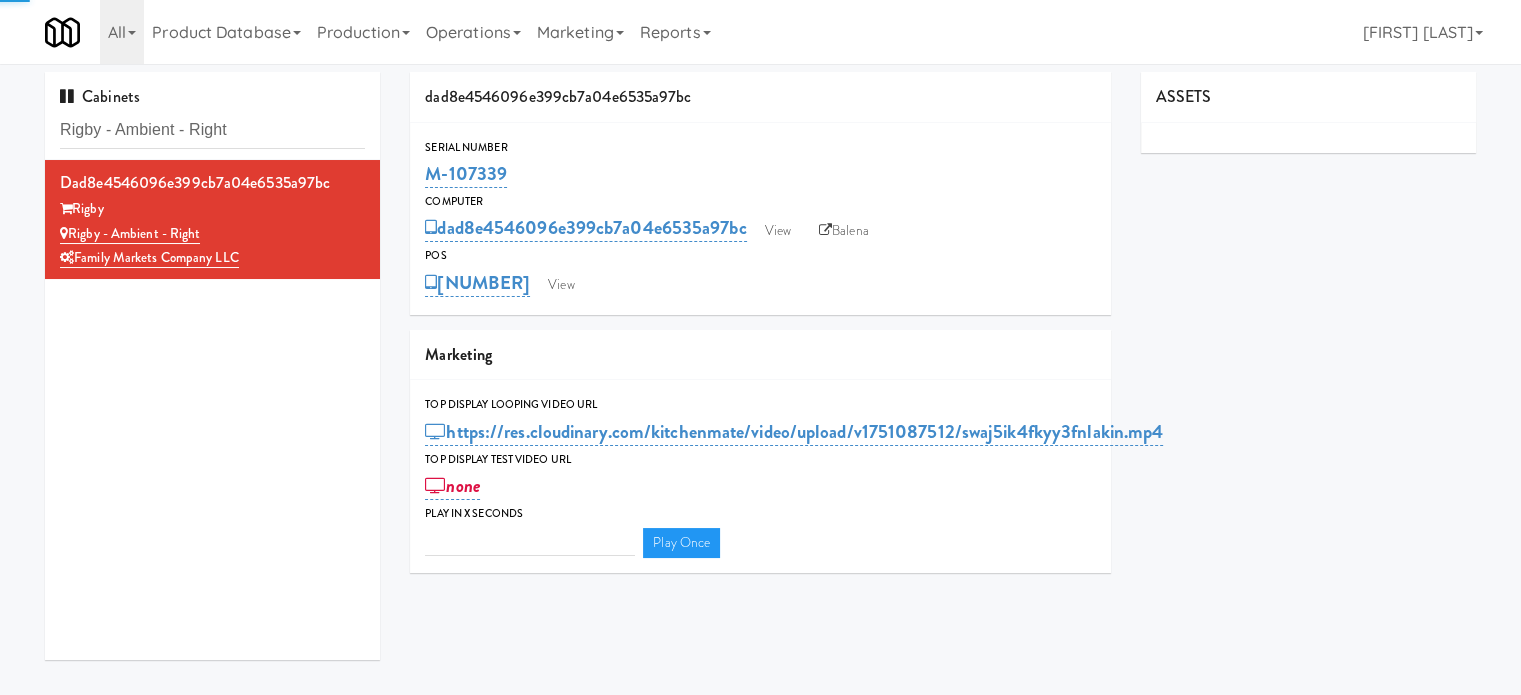 type on "3" 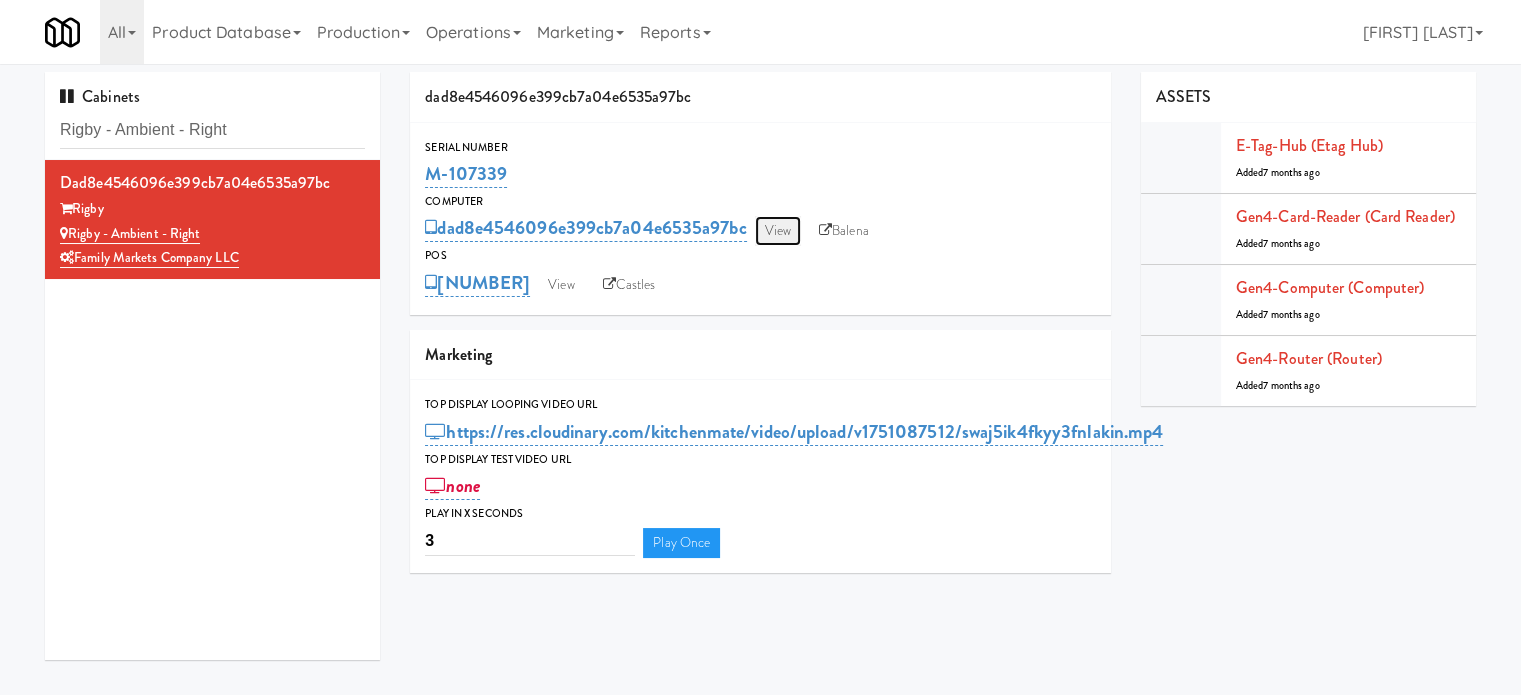 click on "View" at bounding box center (778, 231) 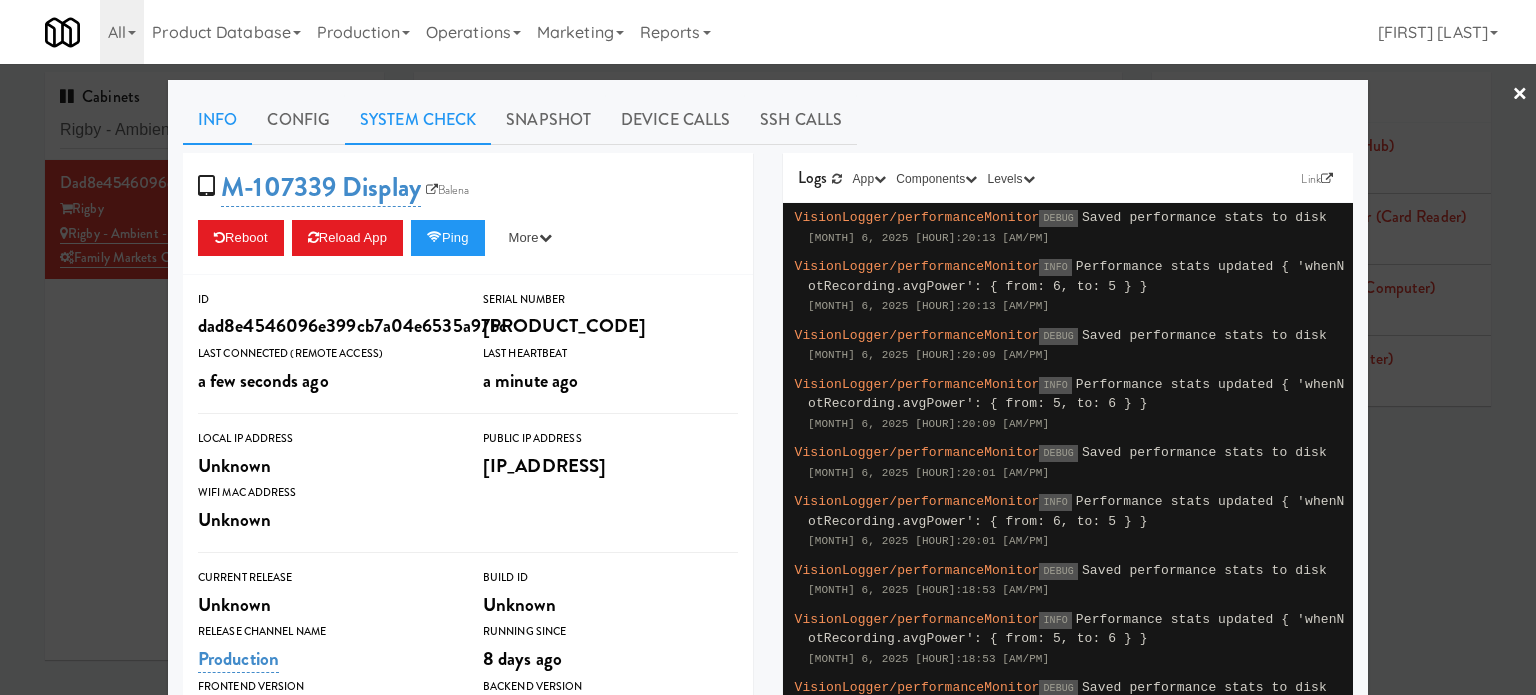 click on "System Check" at bounding box center (418, 120) 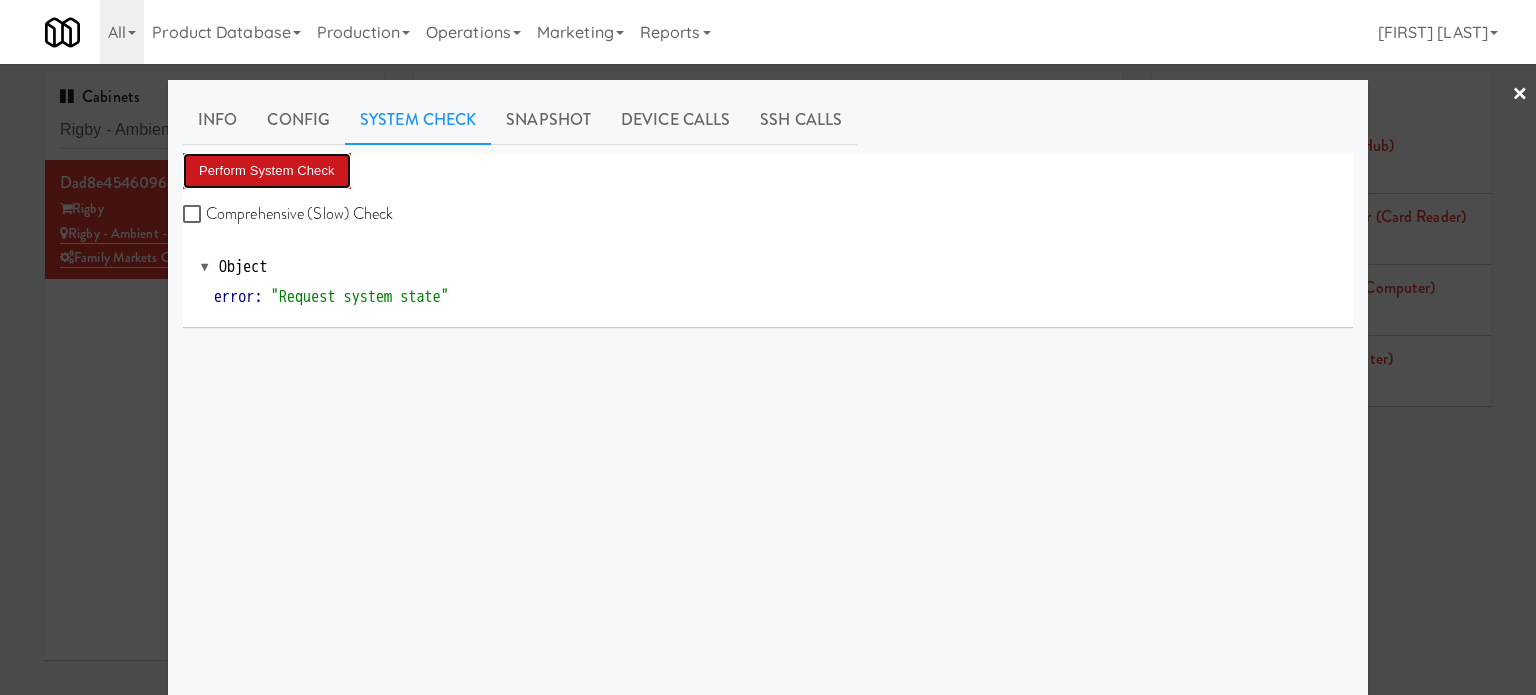 click on "Perform System Check" at bounding box center (267, 171) 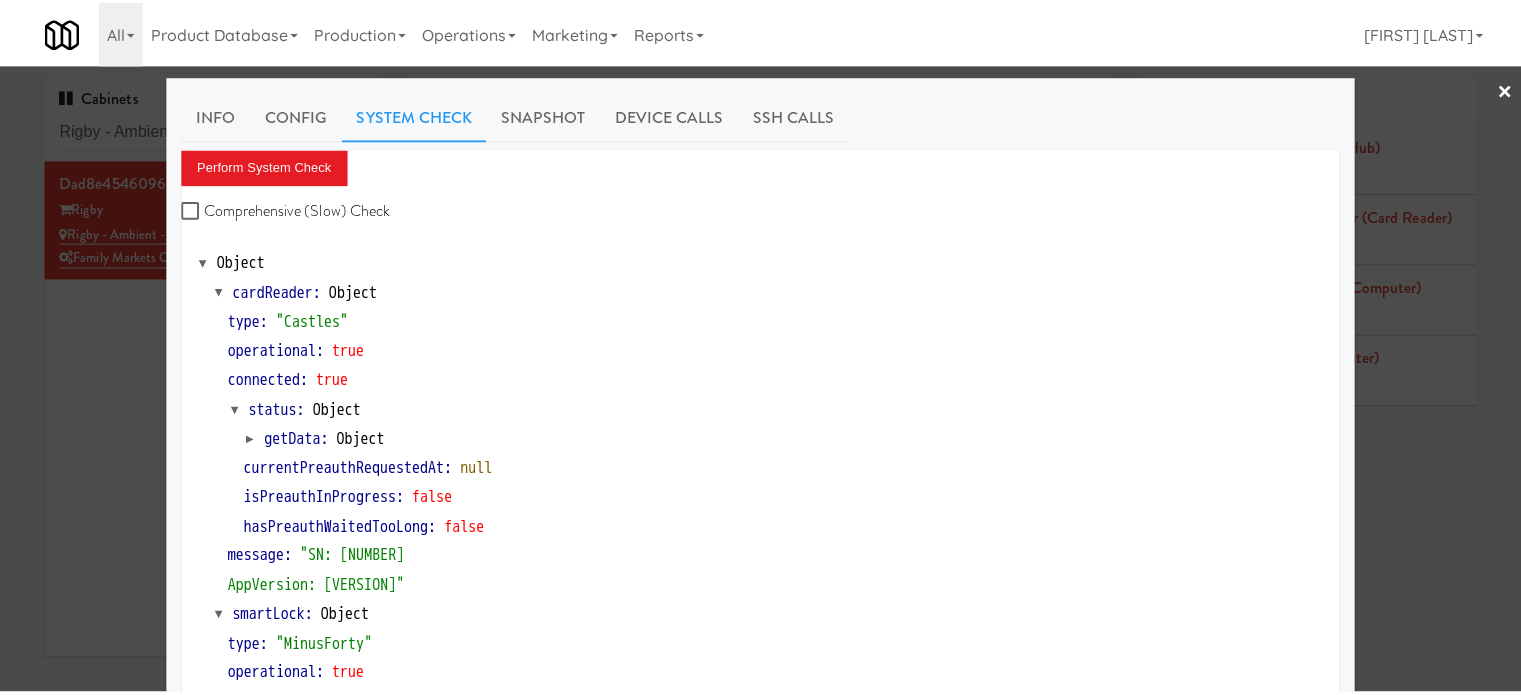 scroll, scrollTop: 0, scrollLeft: 0, axis: both 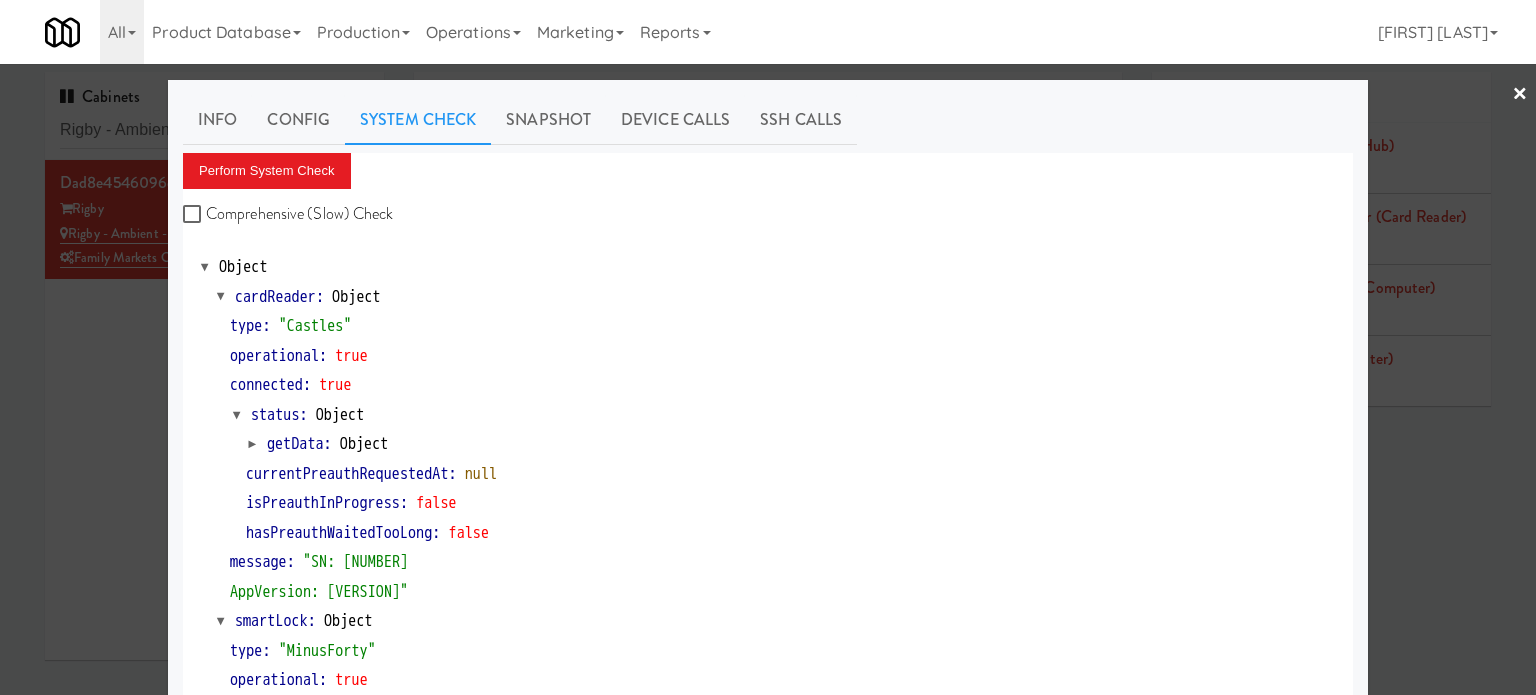 click at bounding box center (768, 347) 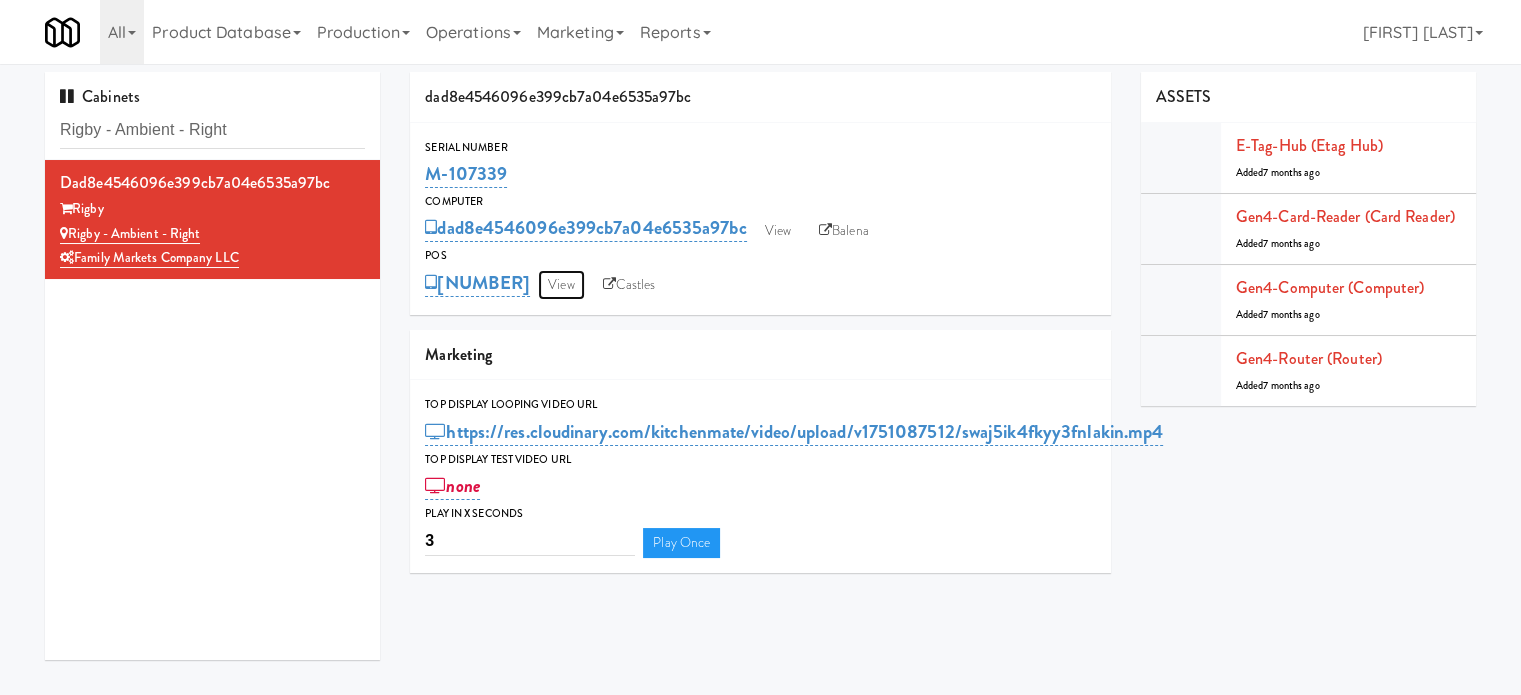 click on "View" at bounding box center [561, 285] 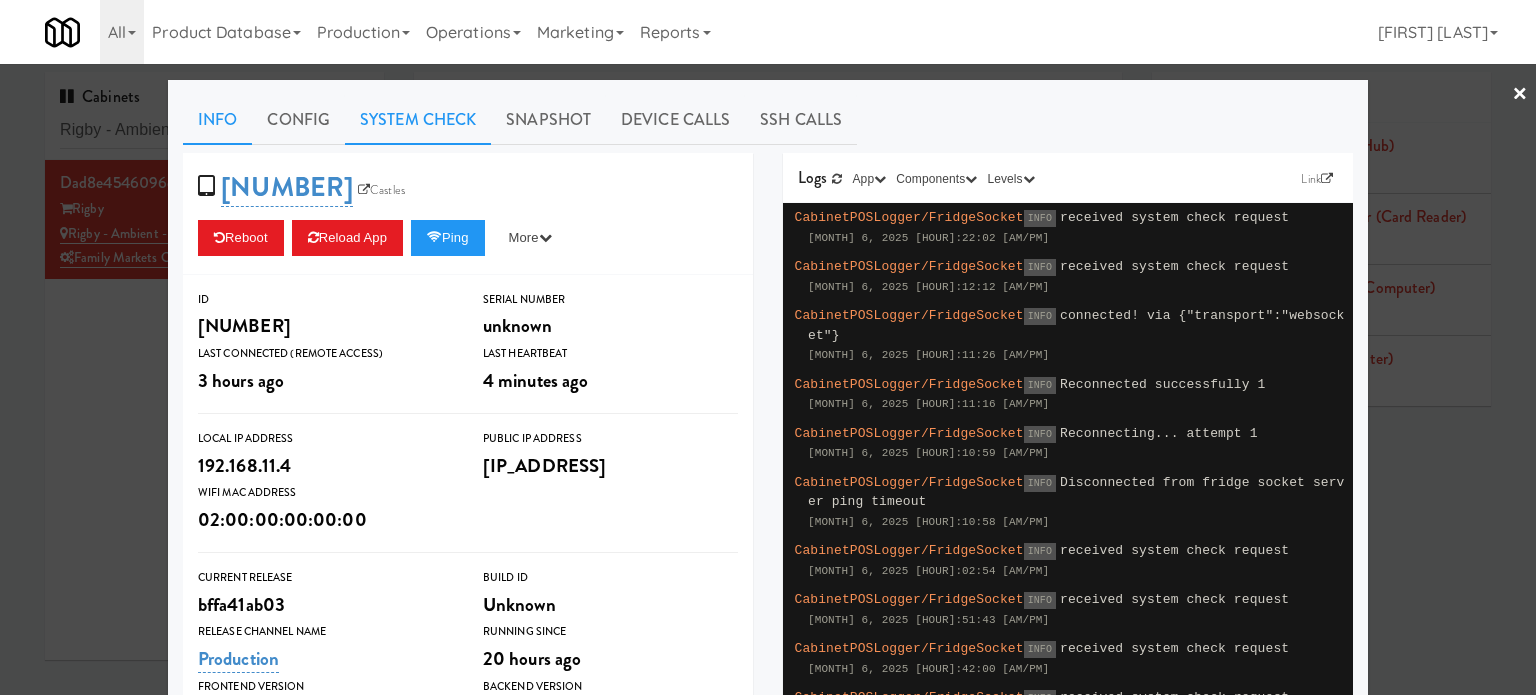 click on "System Check" at bounding box center [418, 120] 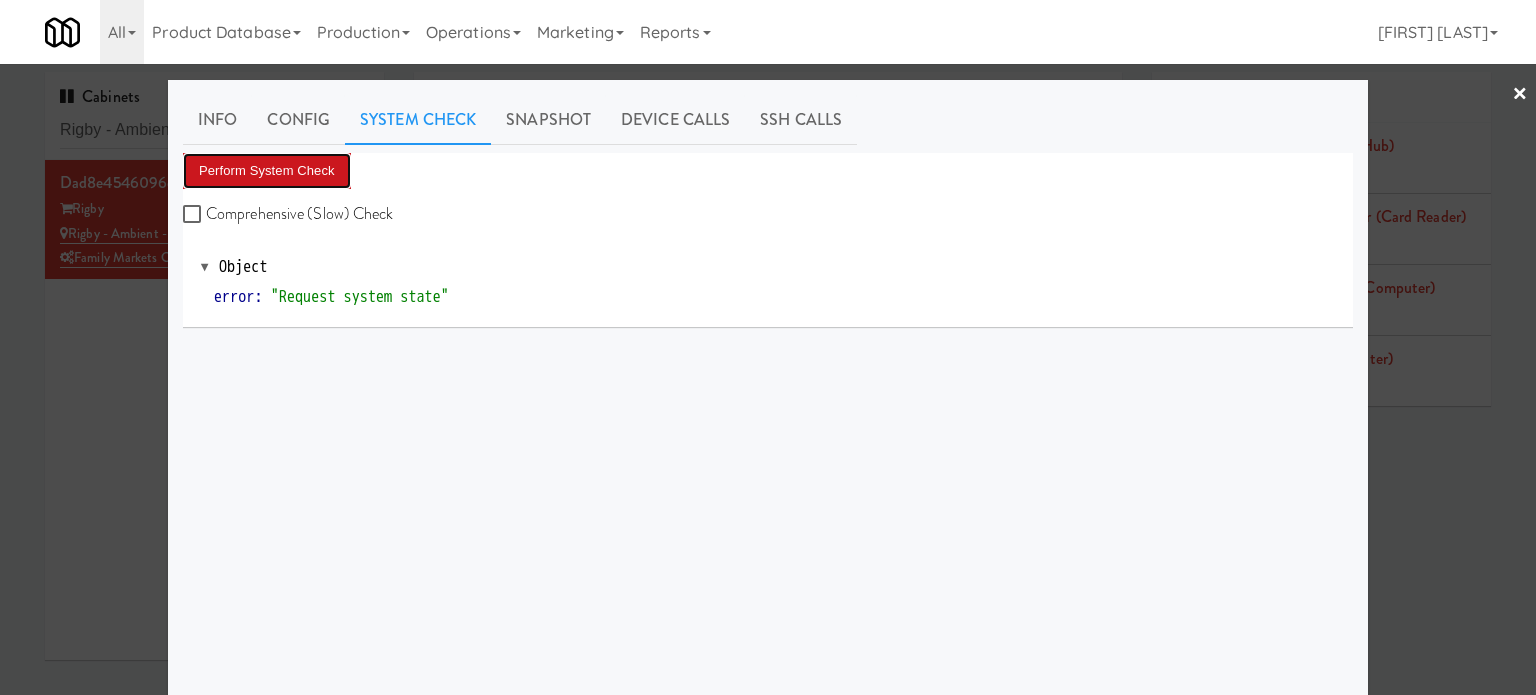 click on "Perform System Check" at bounding box center [267, 171] 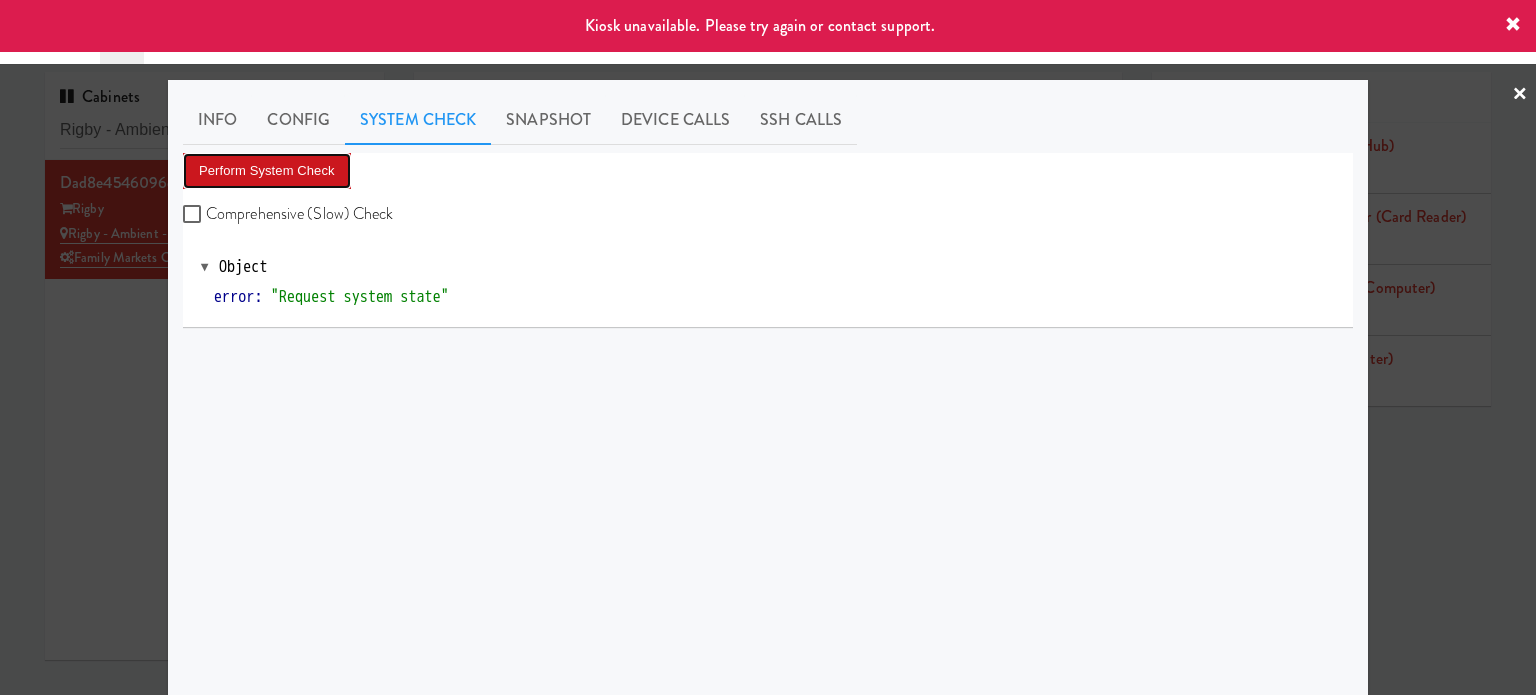 click on "Perform System Check" at bounding box center [267, 171] 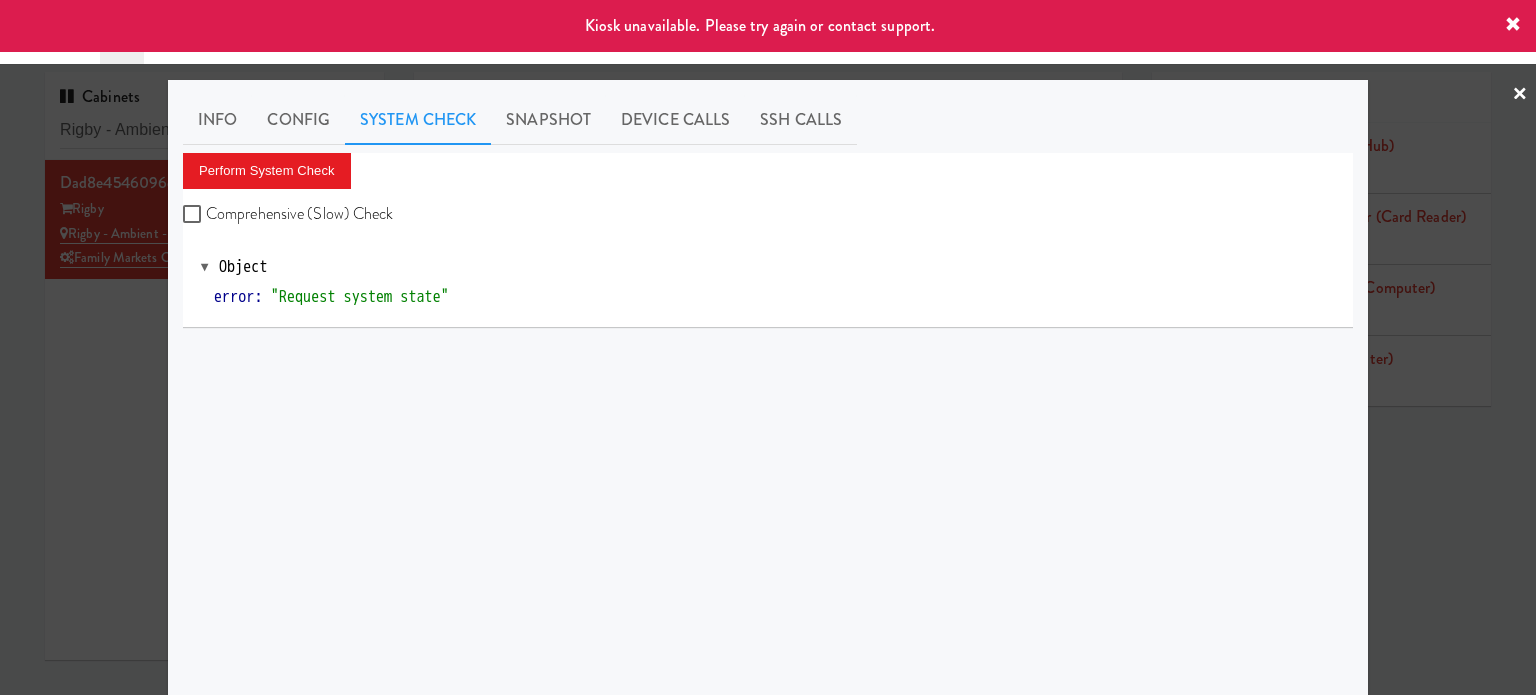 click at bounding box center [768, 347] 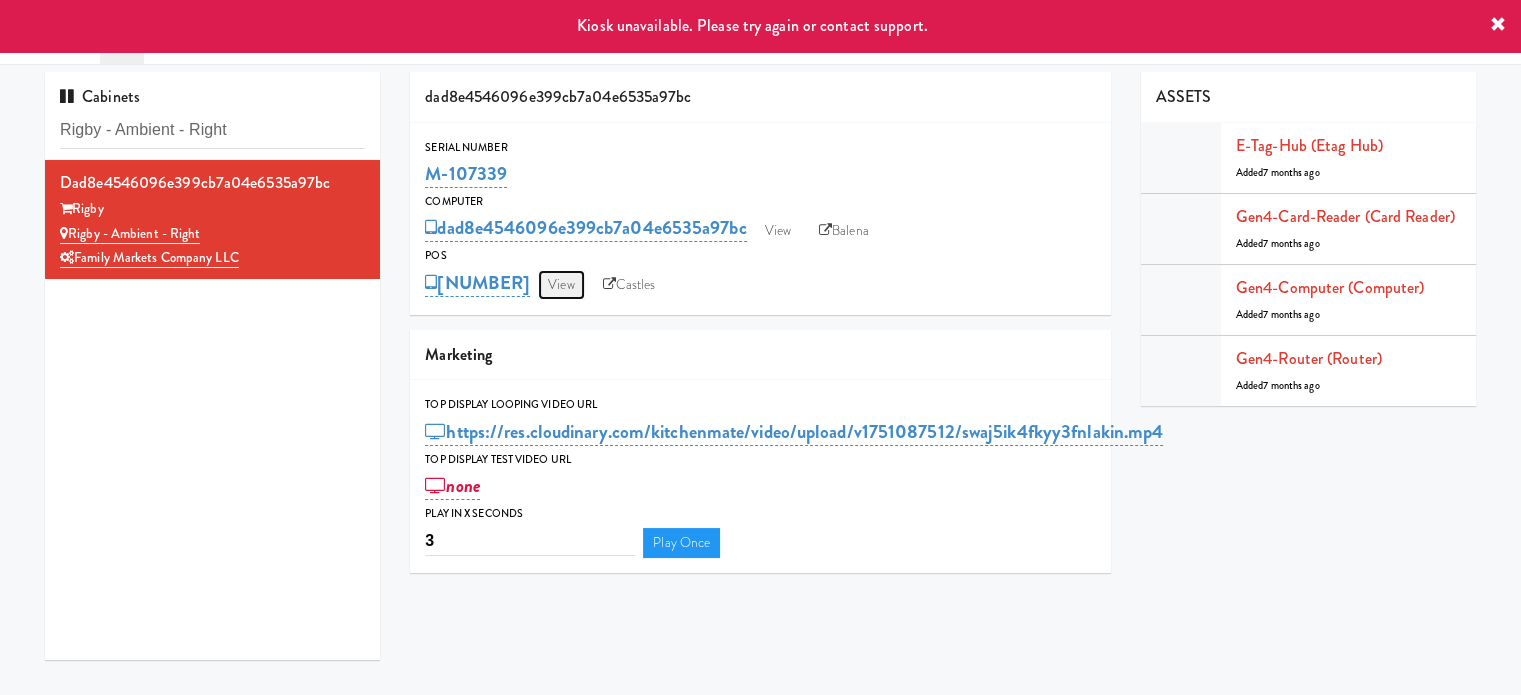 click on "View" at bounding box center [561, 285] 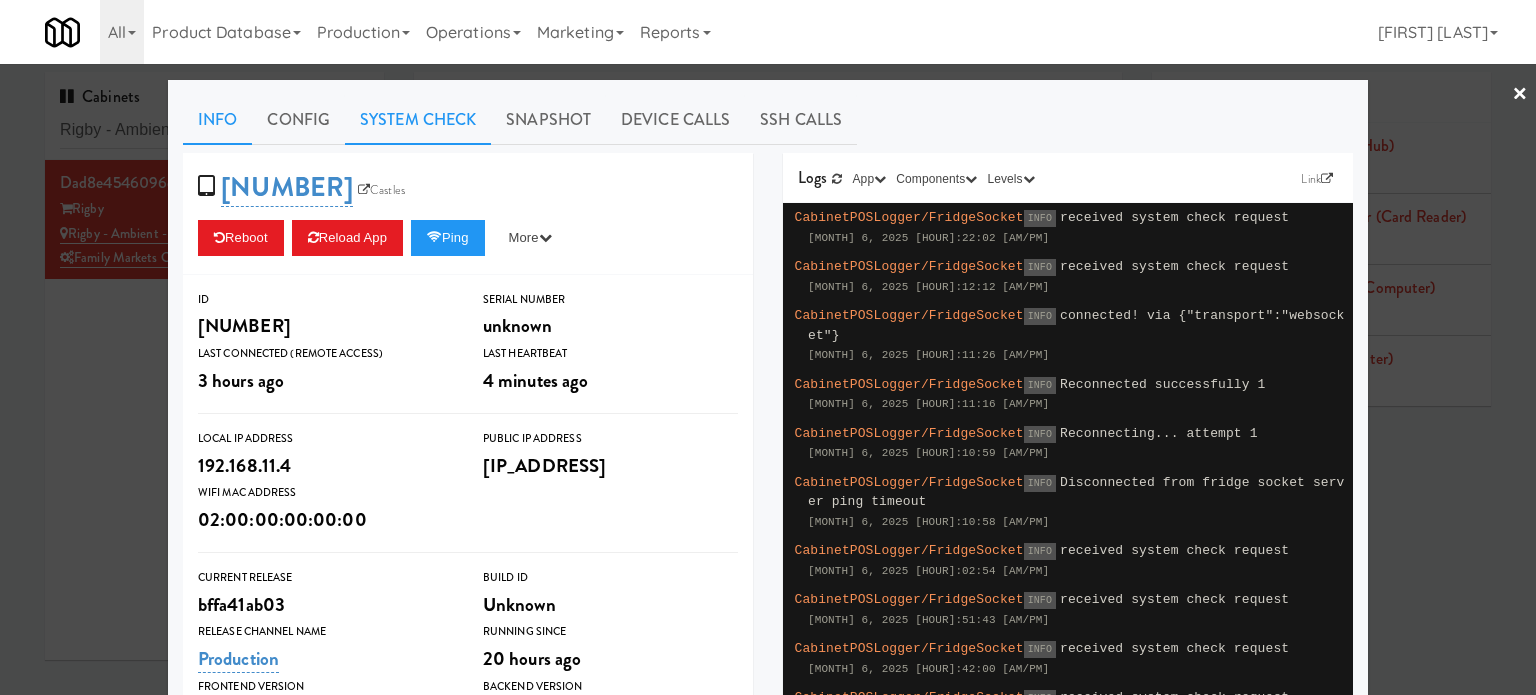 click on "System Check" at bounding box center [418, 120] 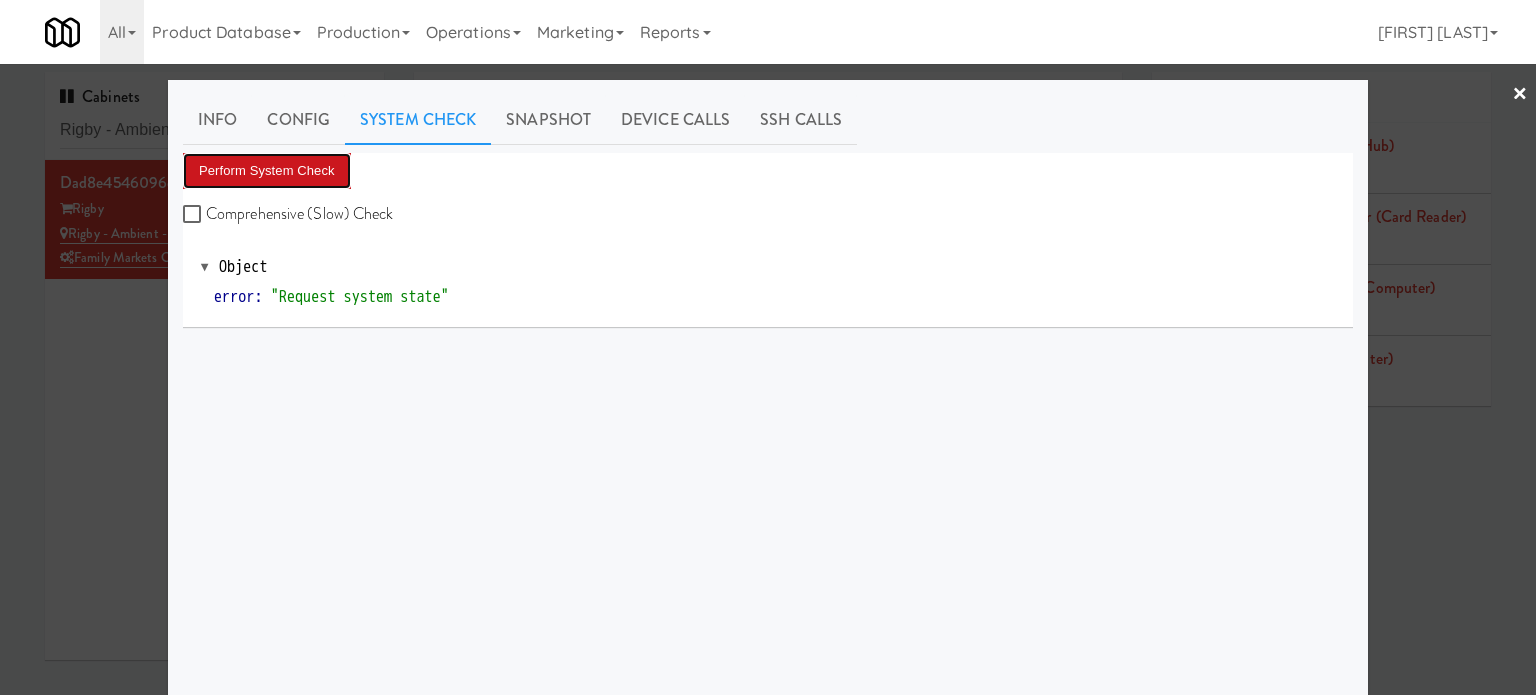 click on "Perform System Check" at bounding box center (267, 171) 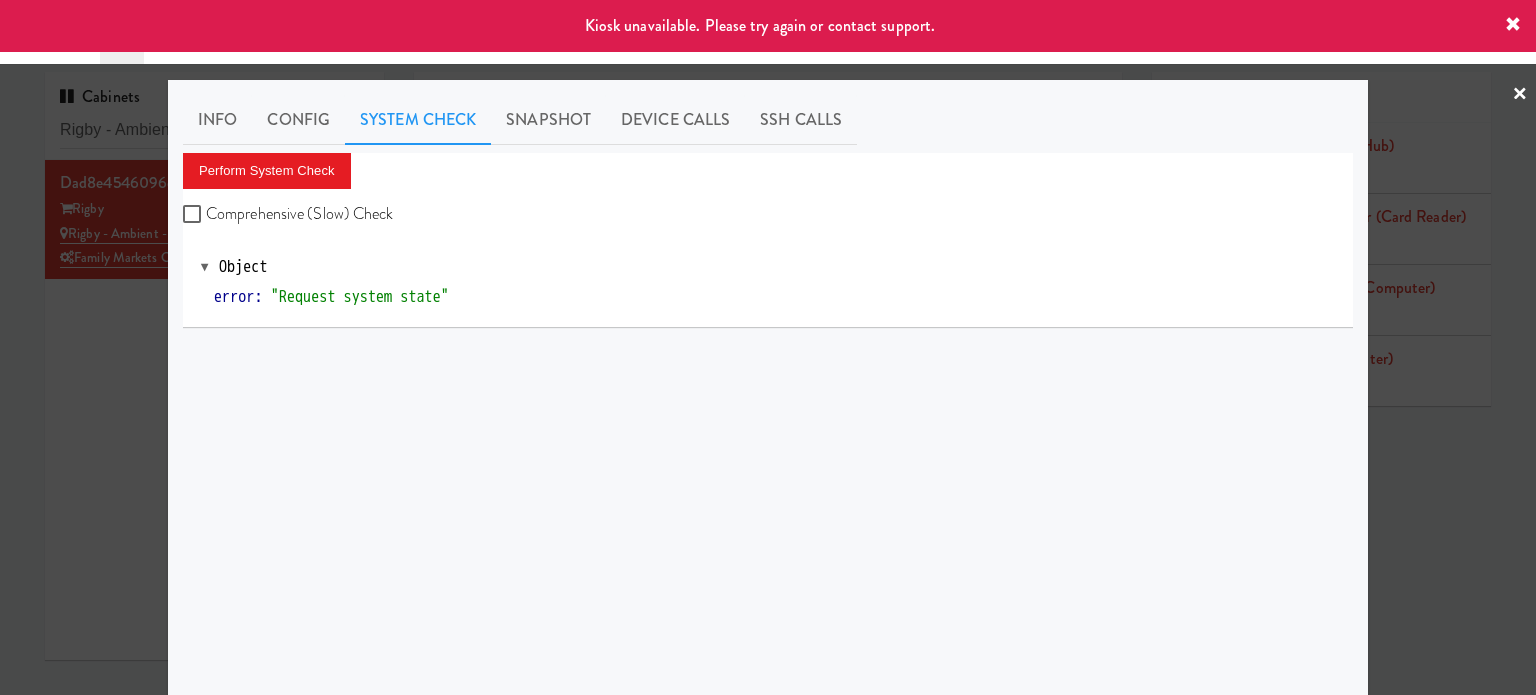 click at bounding box center [768, 347] 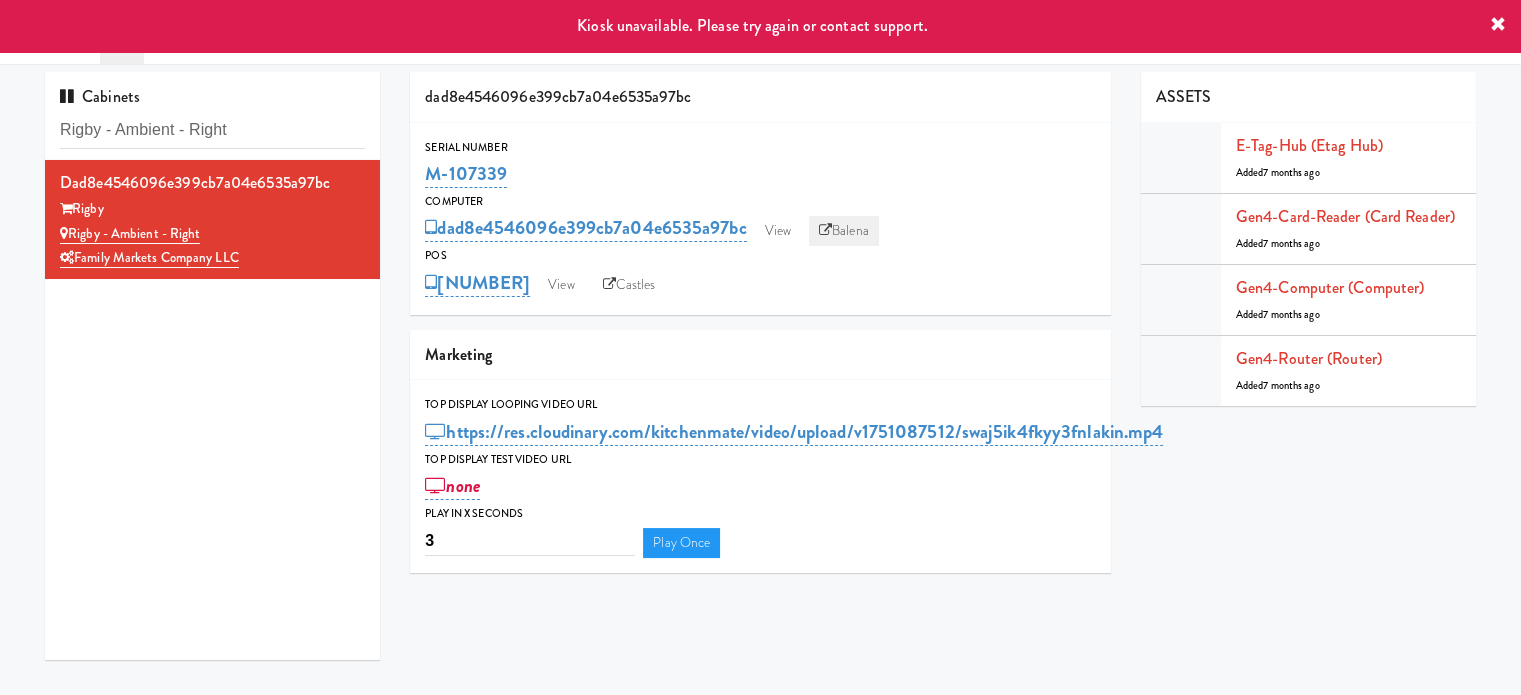 click on "Balena" at bounding box center [844, 231] 